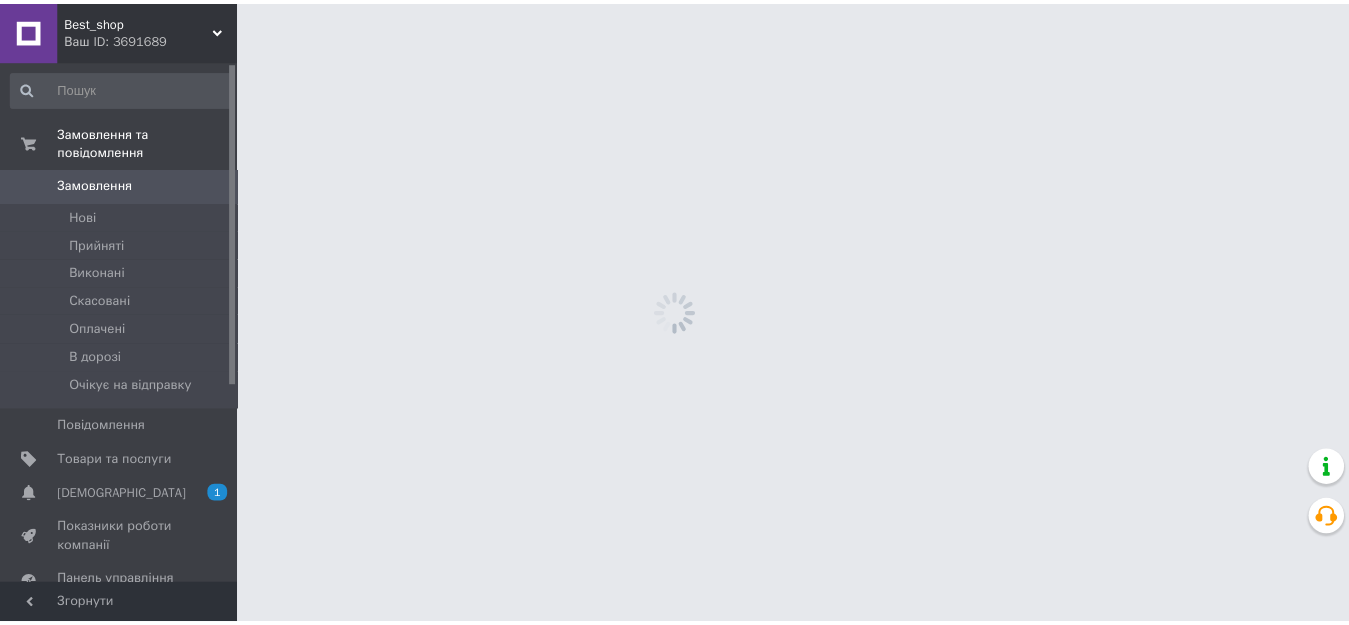 scroll, scrollTop: 0, scrollLeft: 0, axis: both 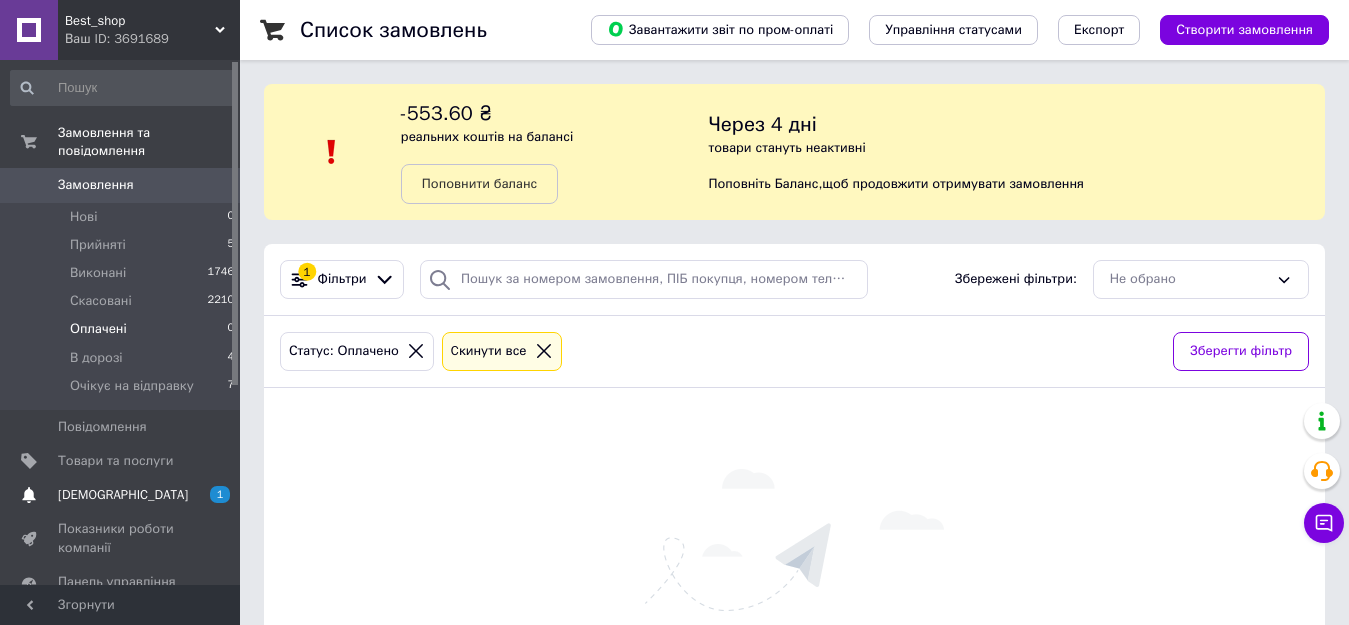 click on "[DEMOGRAPHIC_DATA]" at bounding box center [121, 495] 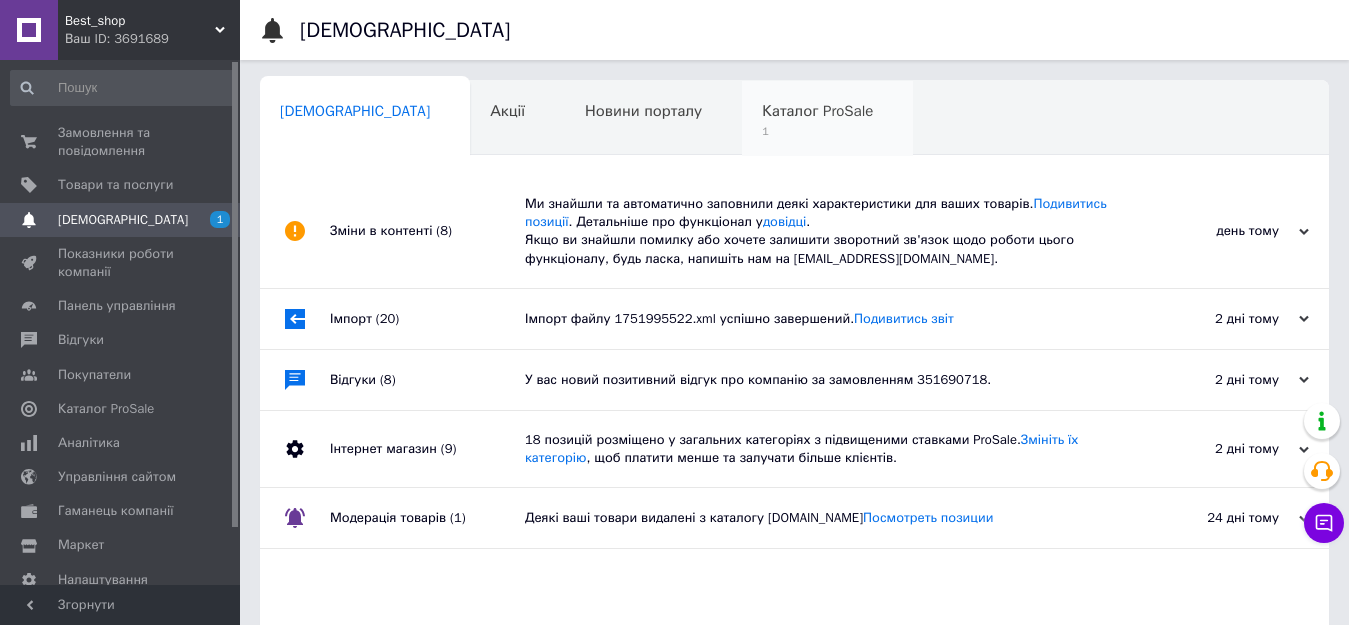 click on "1" at bounding box center (817, 131) 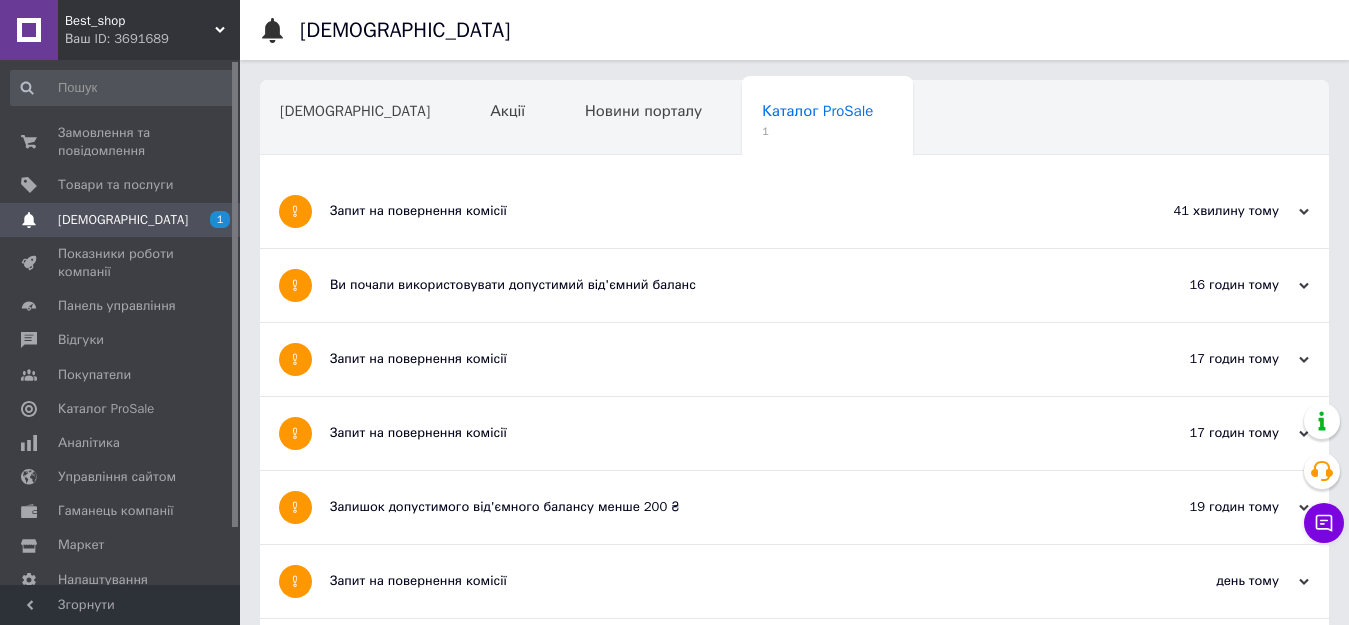 click on "Запит на повернення комісії" at bounding box center (719, 211) 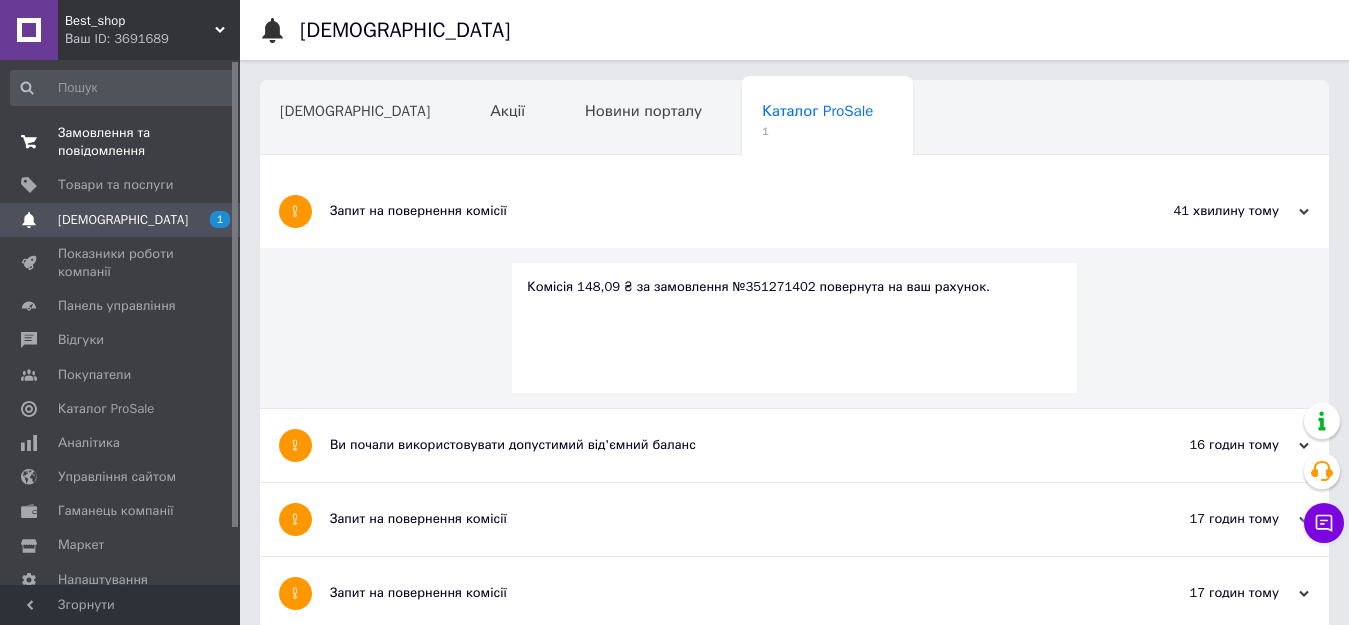 click on "Замовлення та повідомлення" at bounding box center [121, 142] 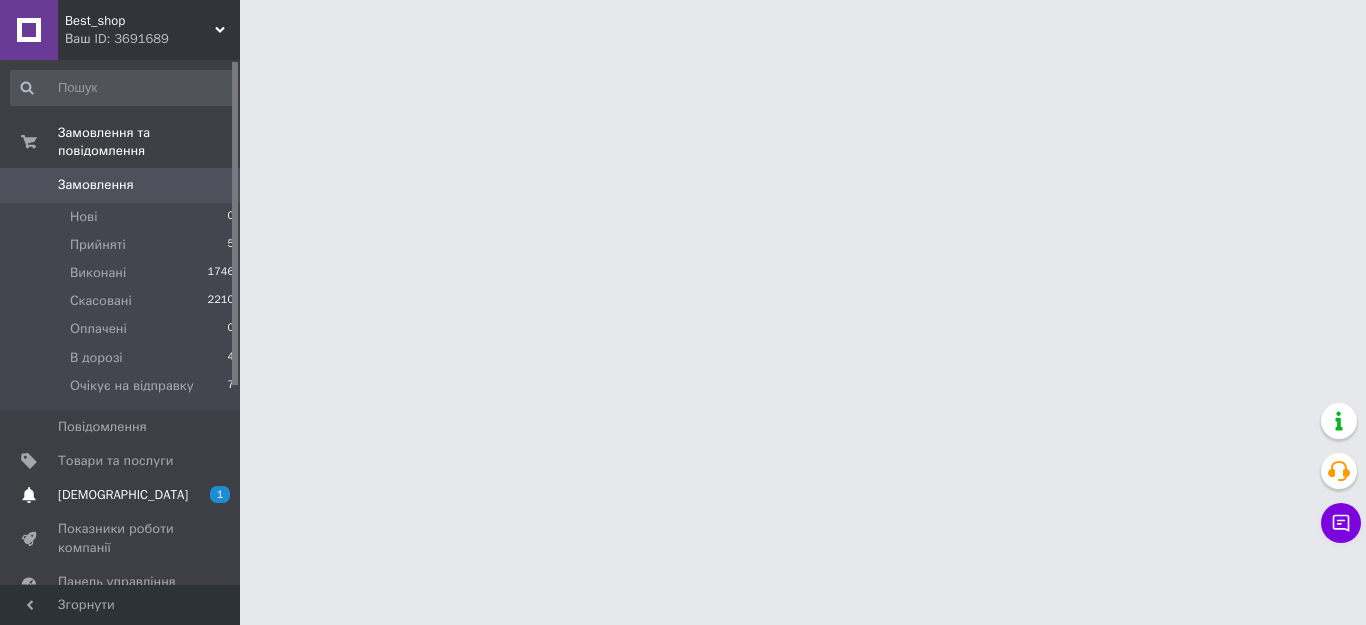 click on "[DEMOGRAPHIC_DATA]" at bounding box center (121, 495) 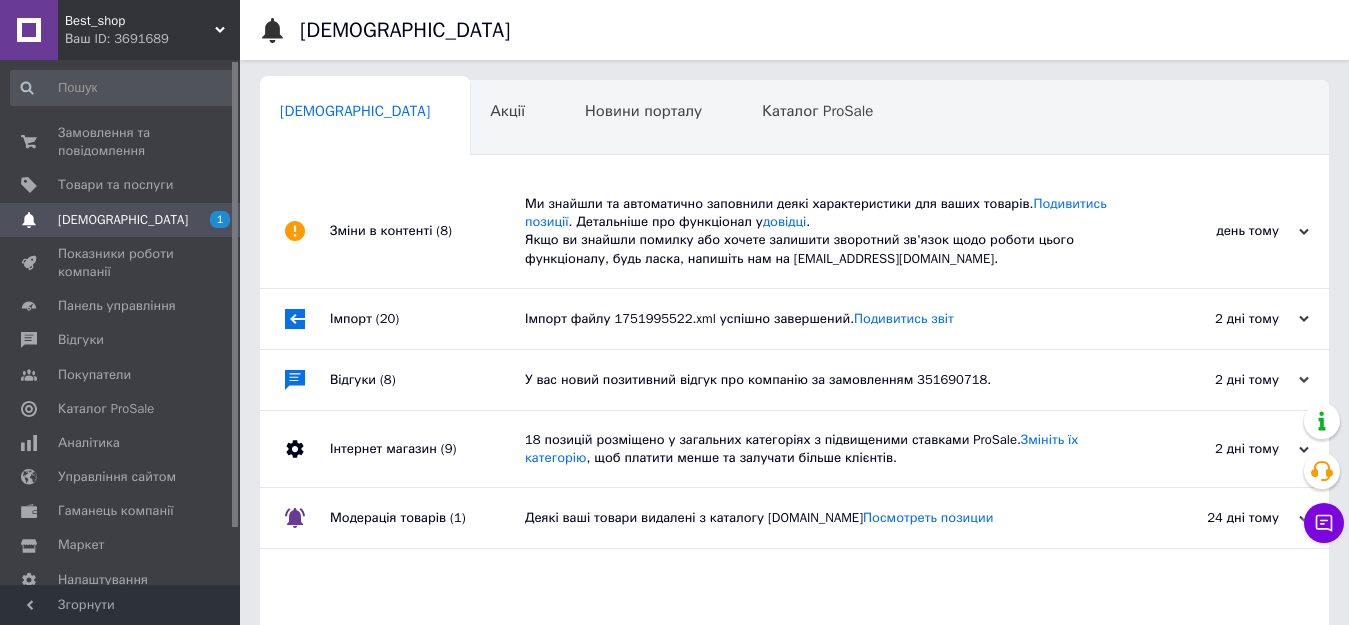 click on "Ми знайшли та автоматично заповнили деякі характеристики для ваших товарів.  Подивитись позиції . Детальніше про функціонал у  довідці . Якщо ви знайшли помилку або хочете залишити зворотний зв'язок щодо роботи цього функціоналу, будь ласка, напишіть нам на [EMAIL_ADDRESS][DOMAIN_NAME]." at bounding box center (817, 231) 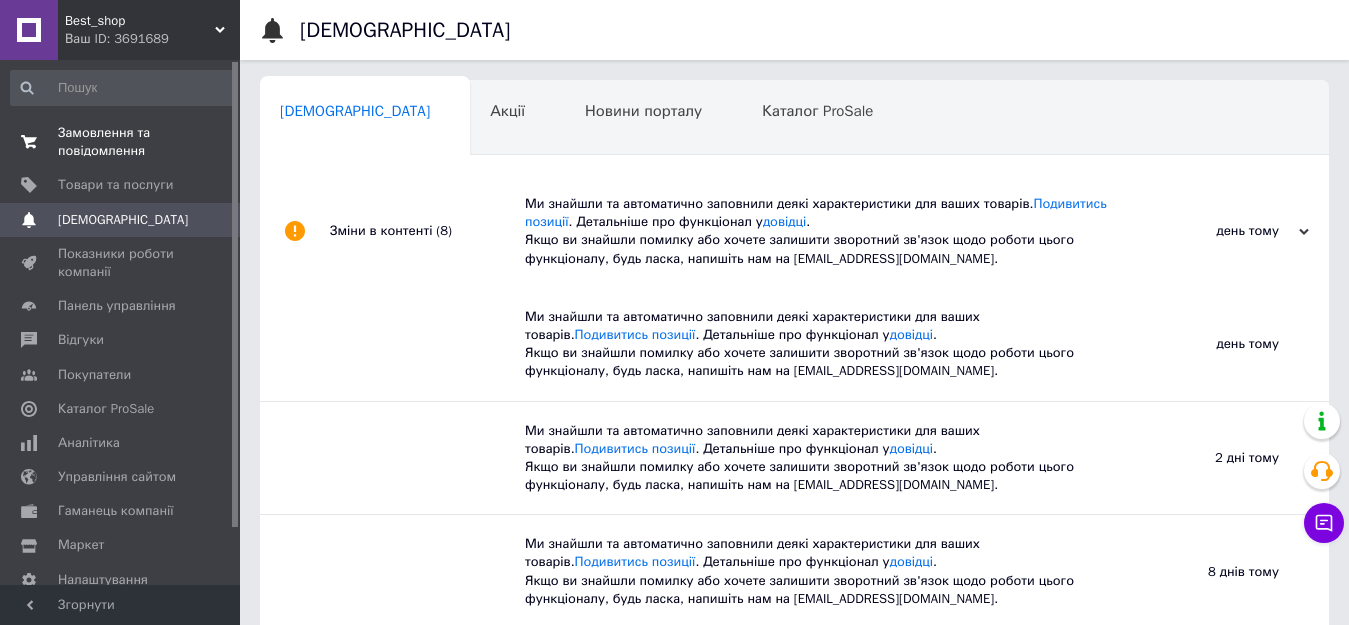 click on "Замовлення та повідомлення" at bounding box center [121, 142] 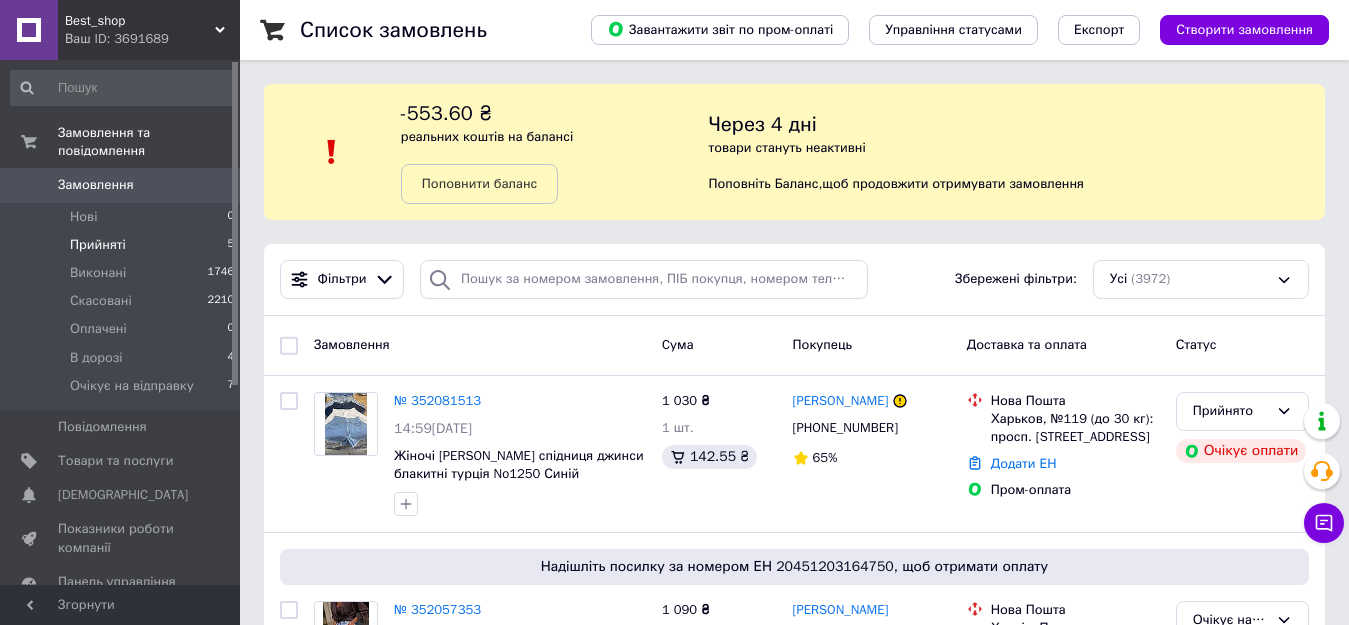 click on "Прийняті 5" at bounding box center (123, 245) 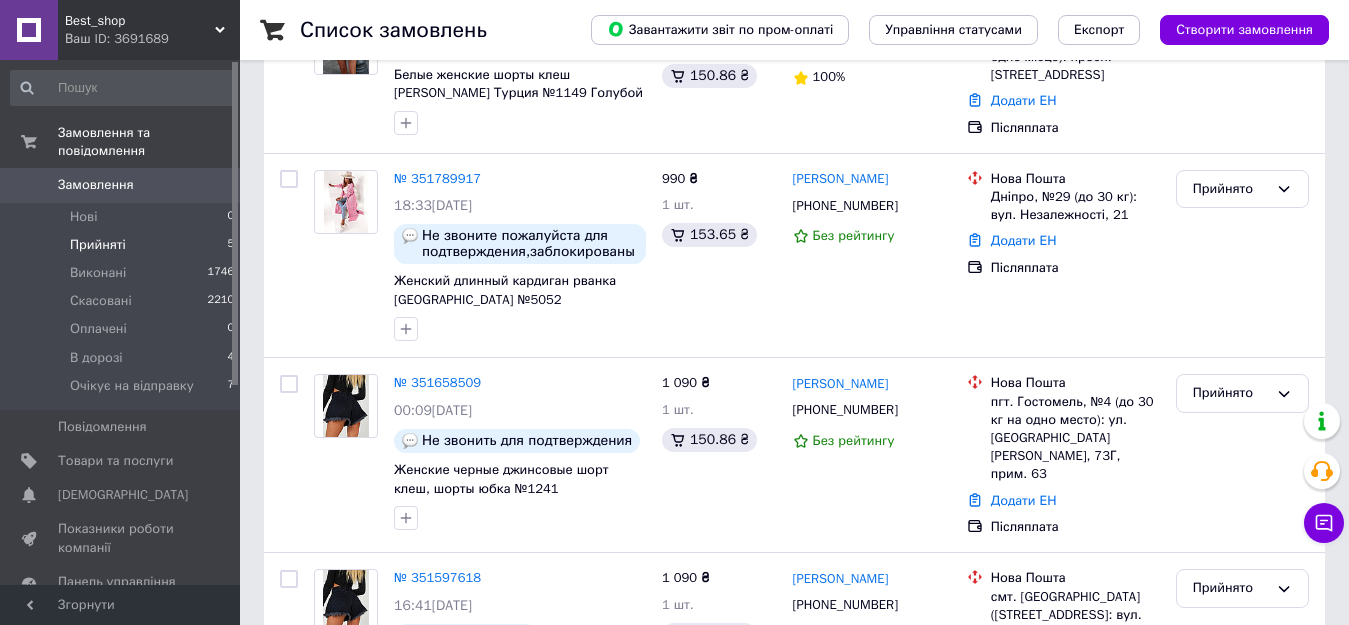 scroll, scrollTop: 743, scrollLeft: 0, axis: vertical 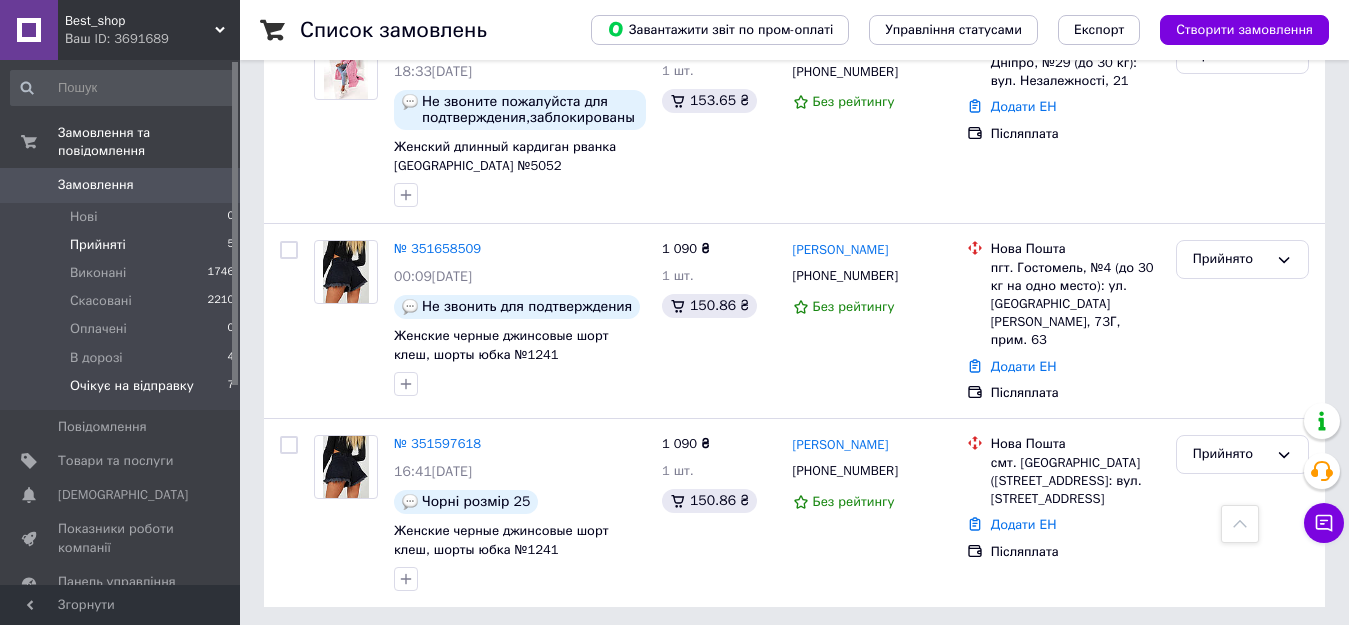 click on "Очікує на відправку" at bounding box center (132, 386) 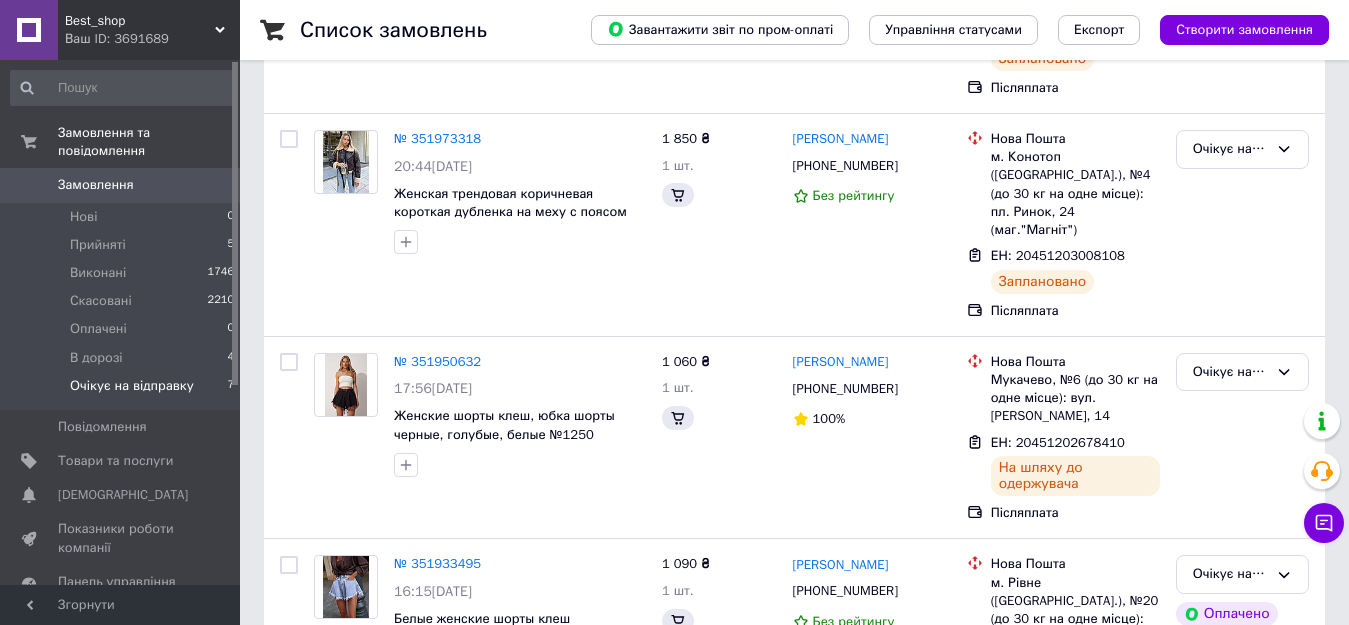 scroll, scrollTop: 0, scrollLeft: 0, axis: both 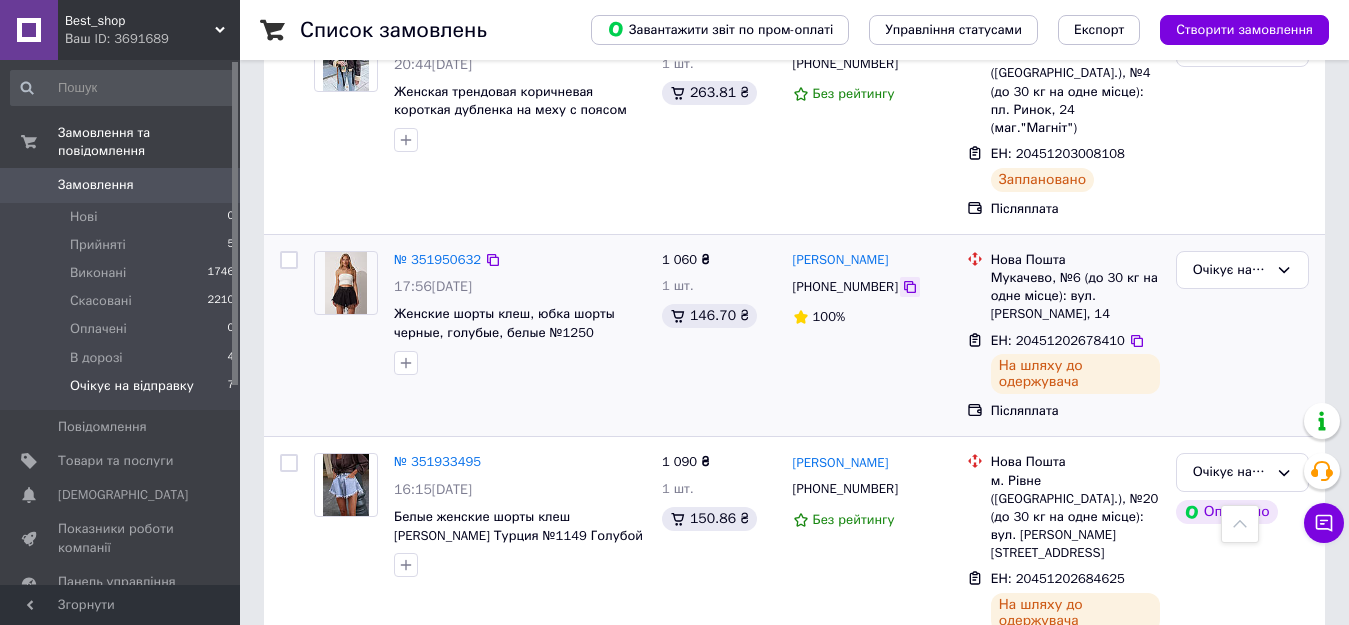 click 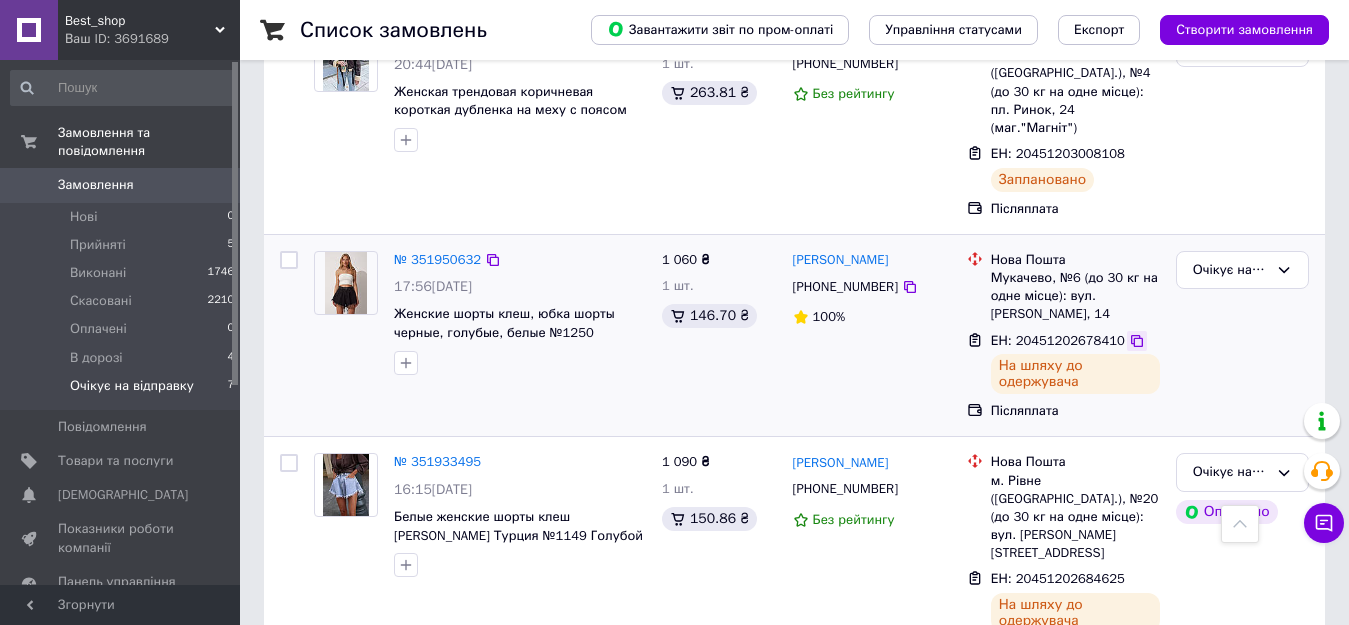 click 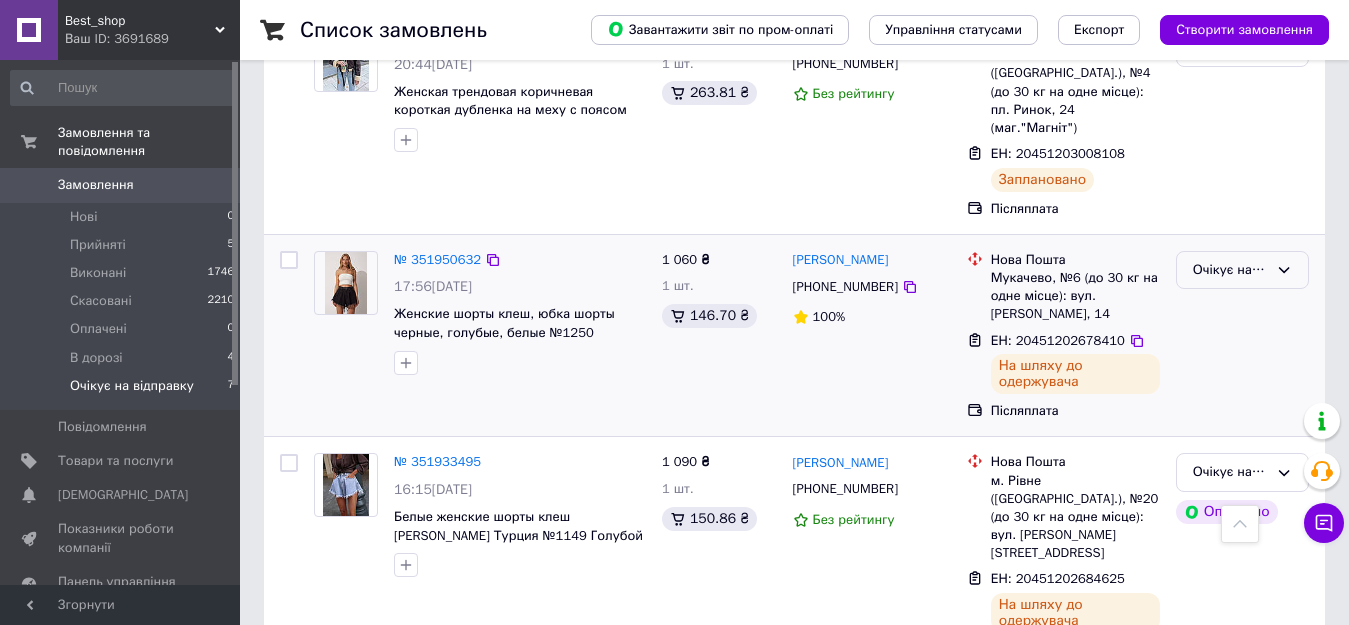click 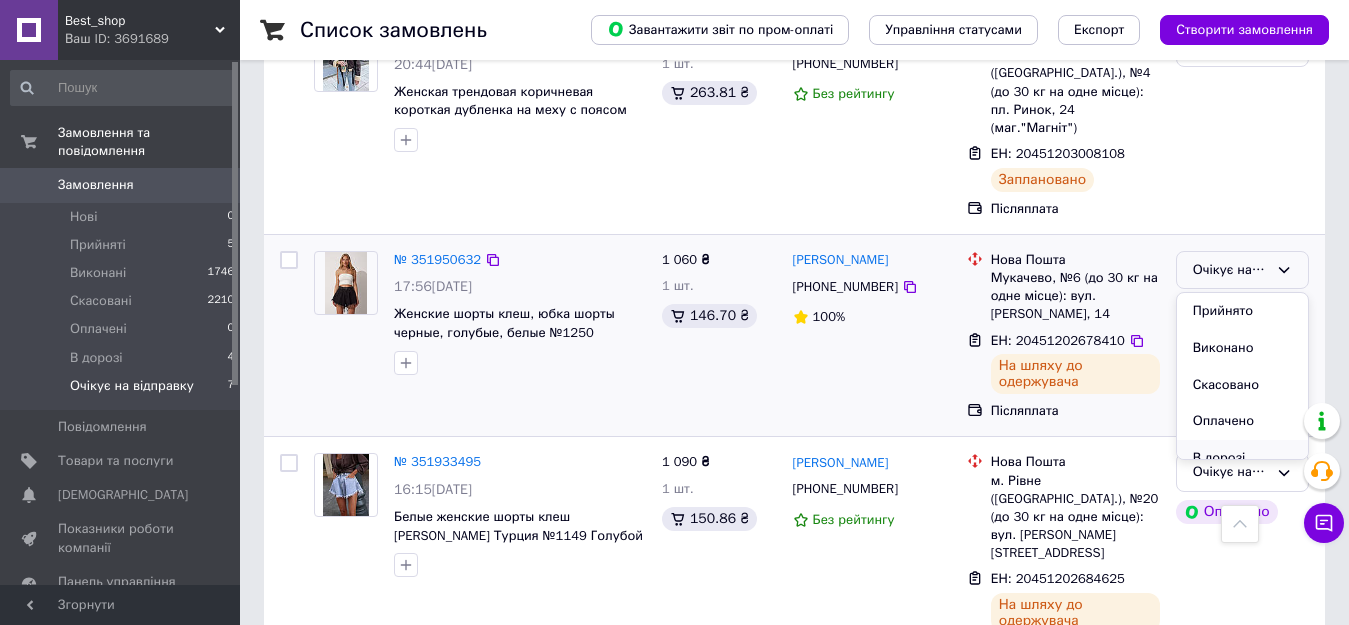 click on "В дорозі" at bounding box center (1242, 458) 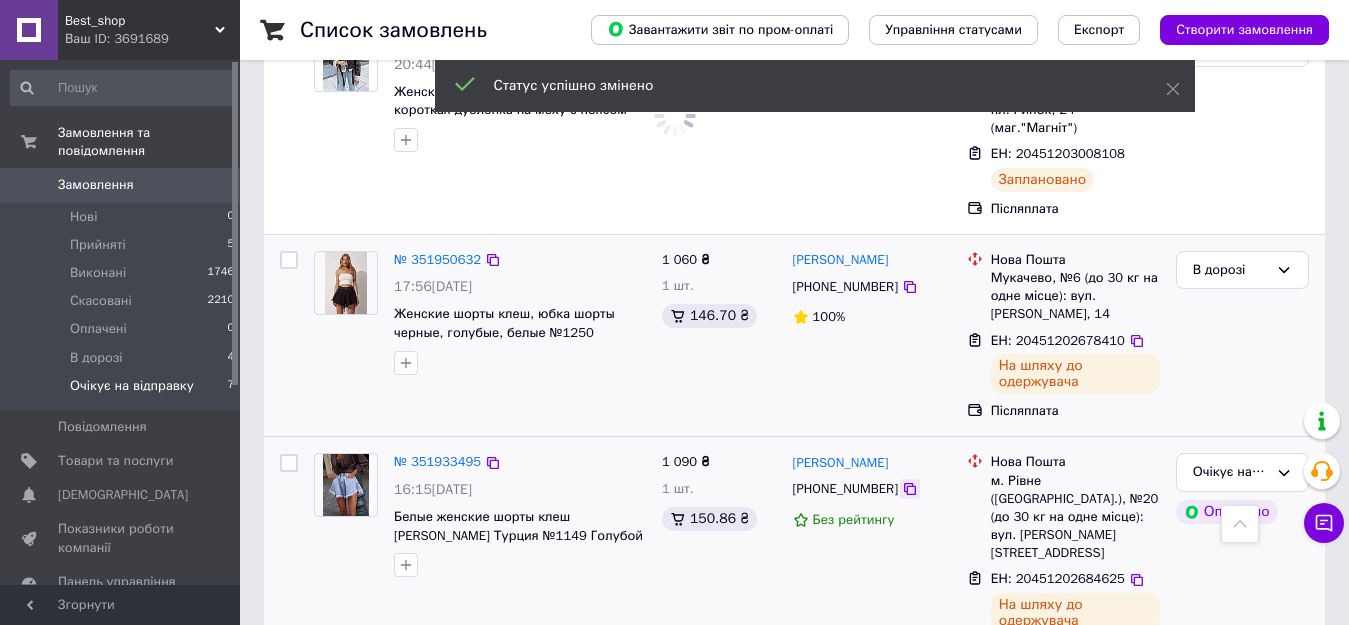 click 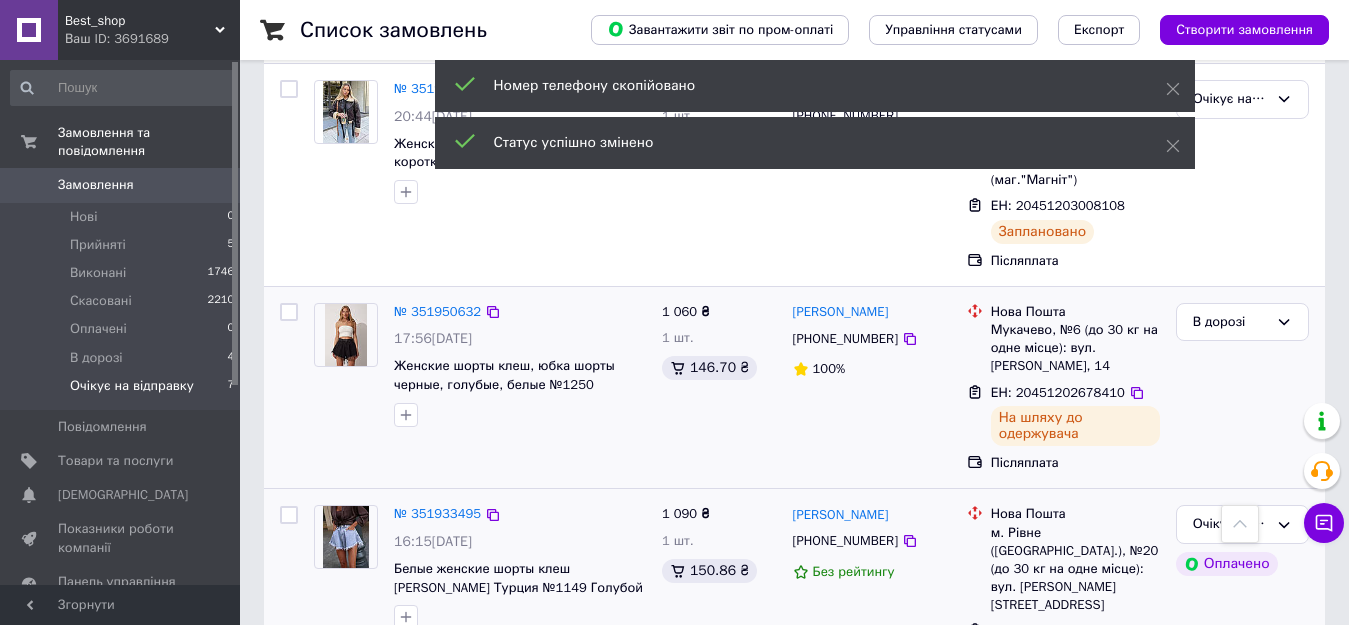 scroll, scrollTop: 897, scrollLeft: 0, axis: vertical 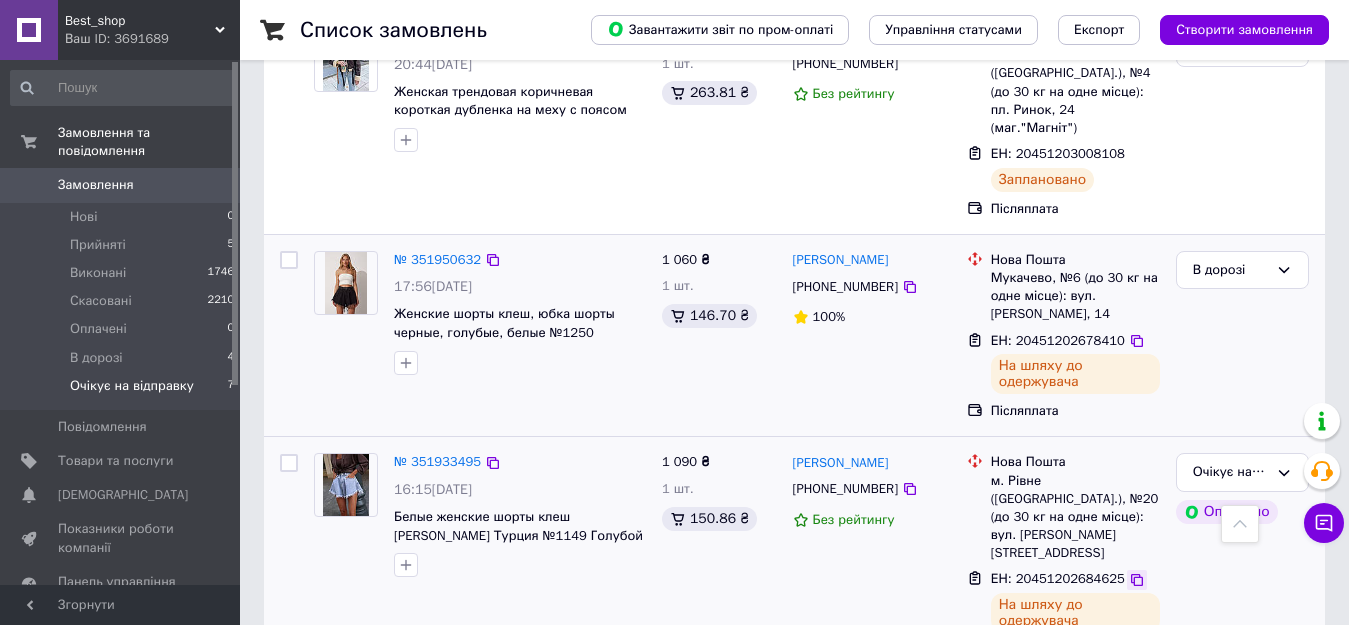 click 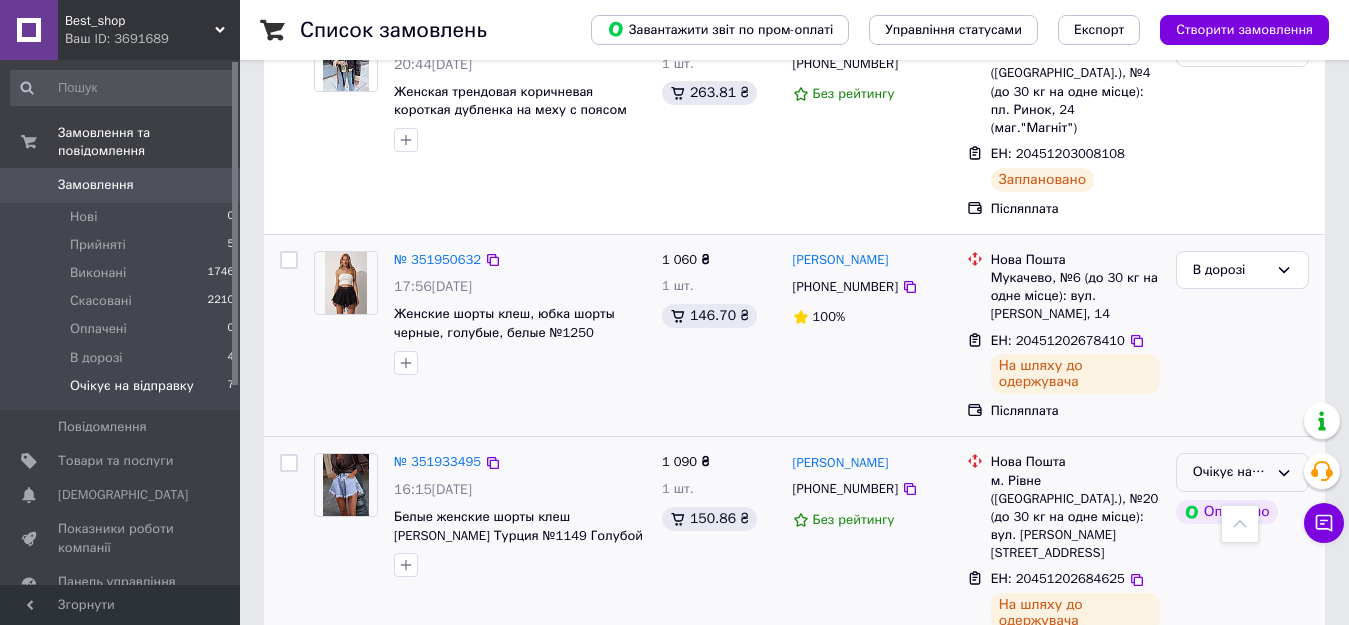 click 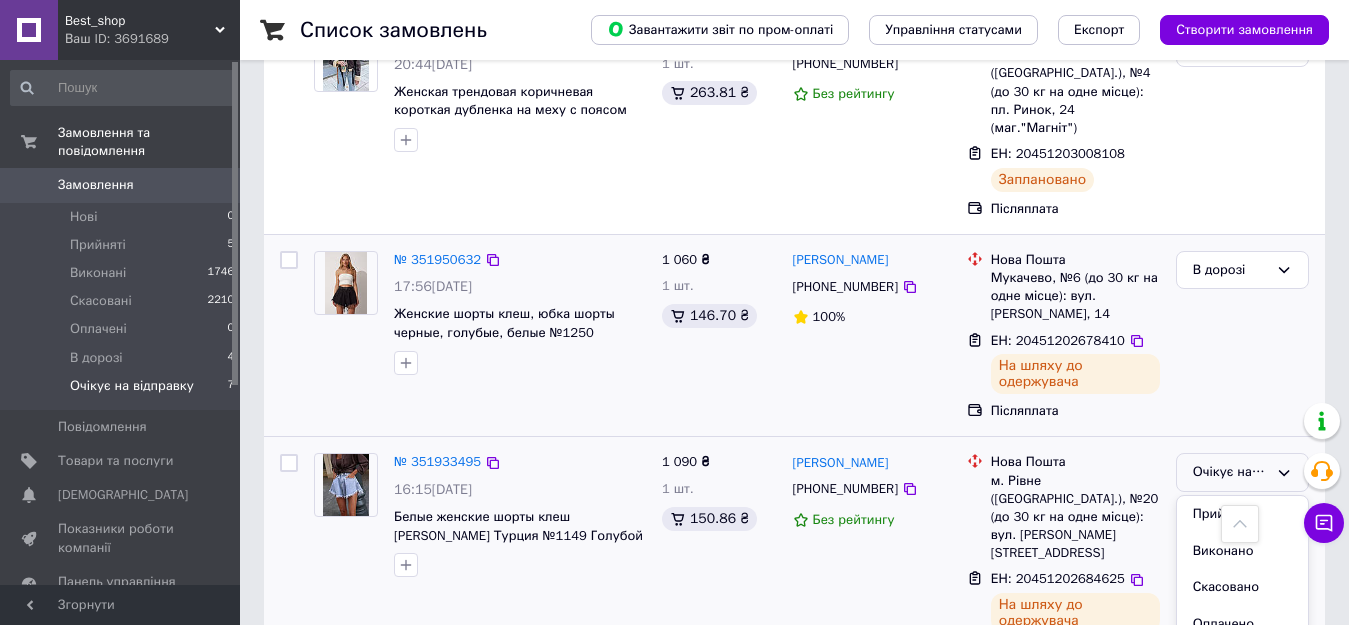 click on "В дорозі" at bounding box center (1242, 660) 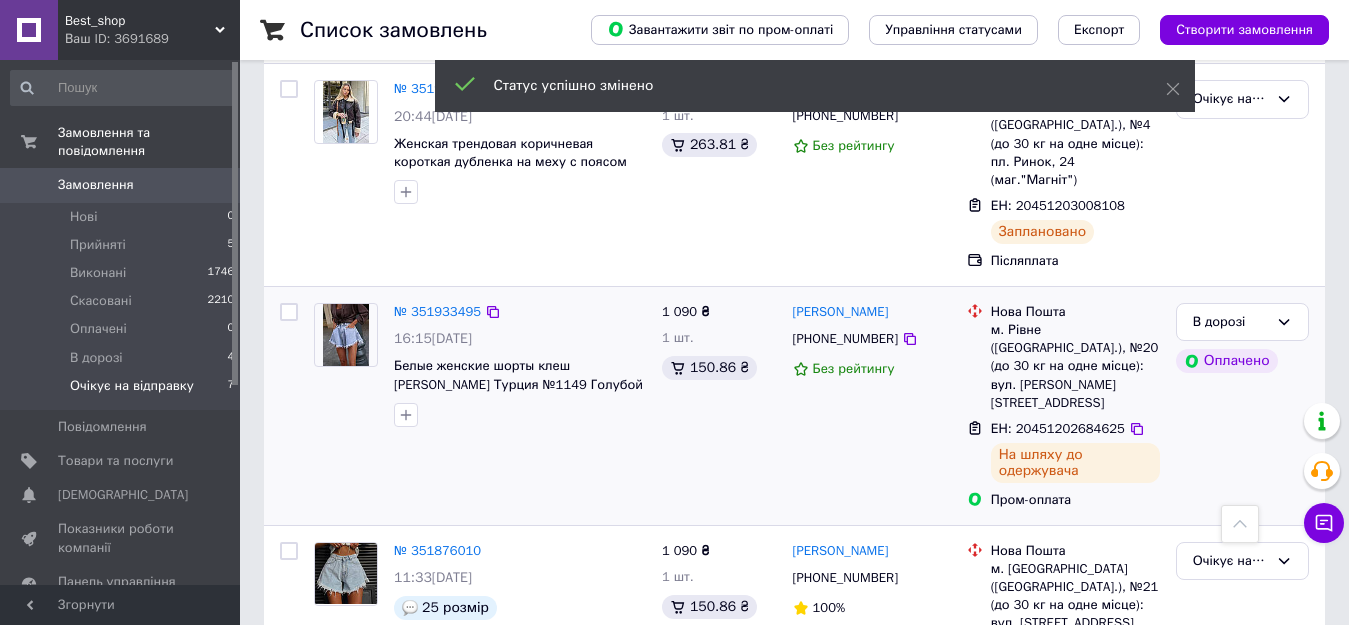 scroll, scrollTop: 897, scrollLeft: 0, axis: vertical 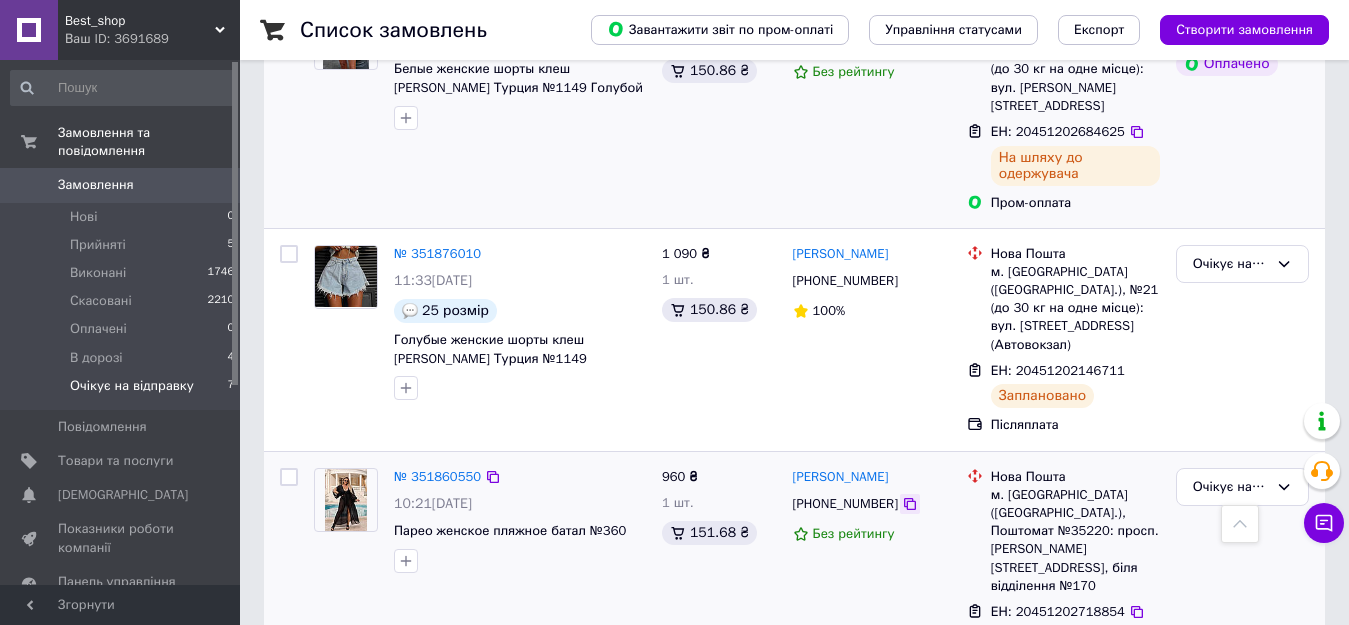 click 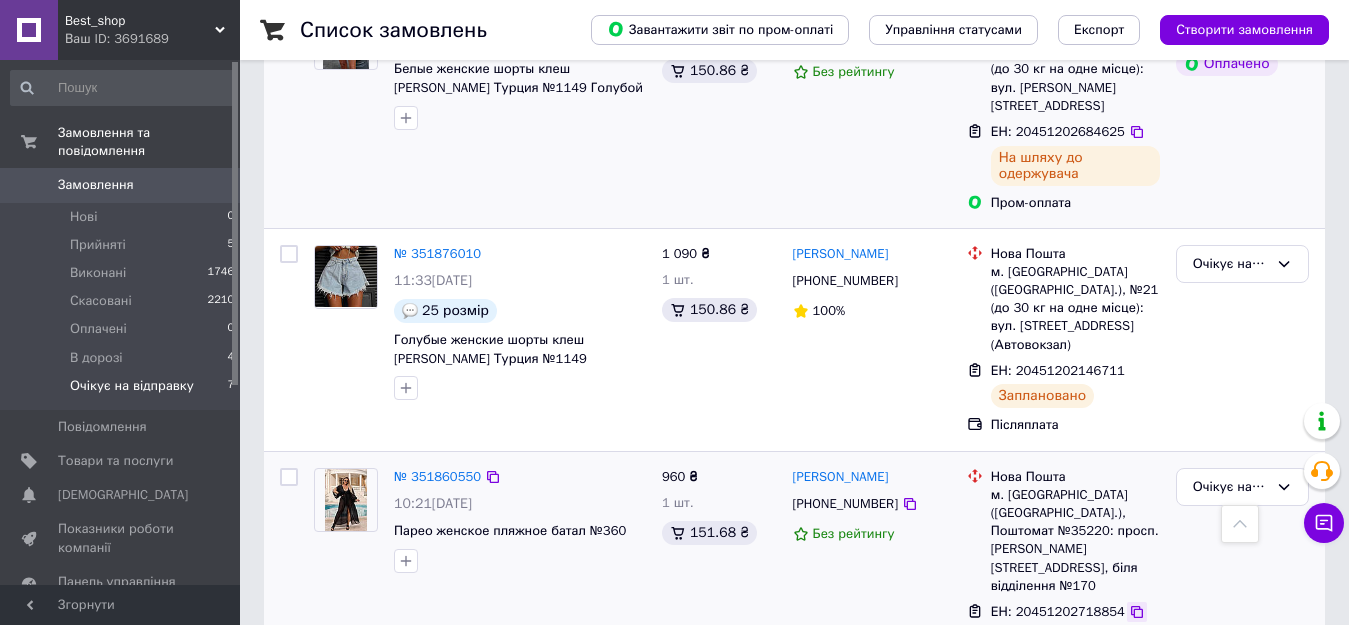 click 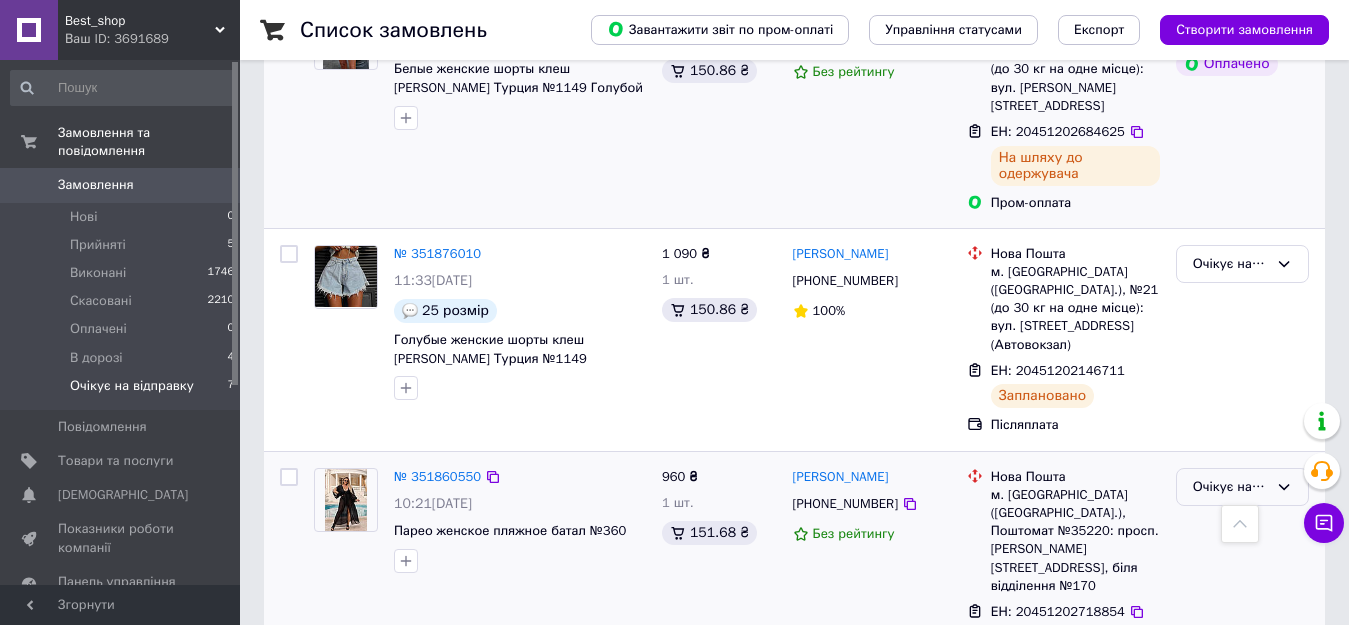 click 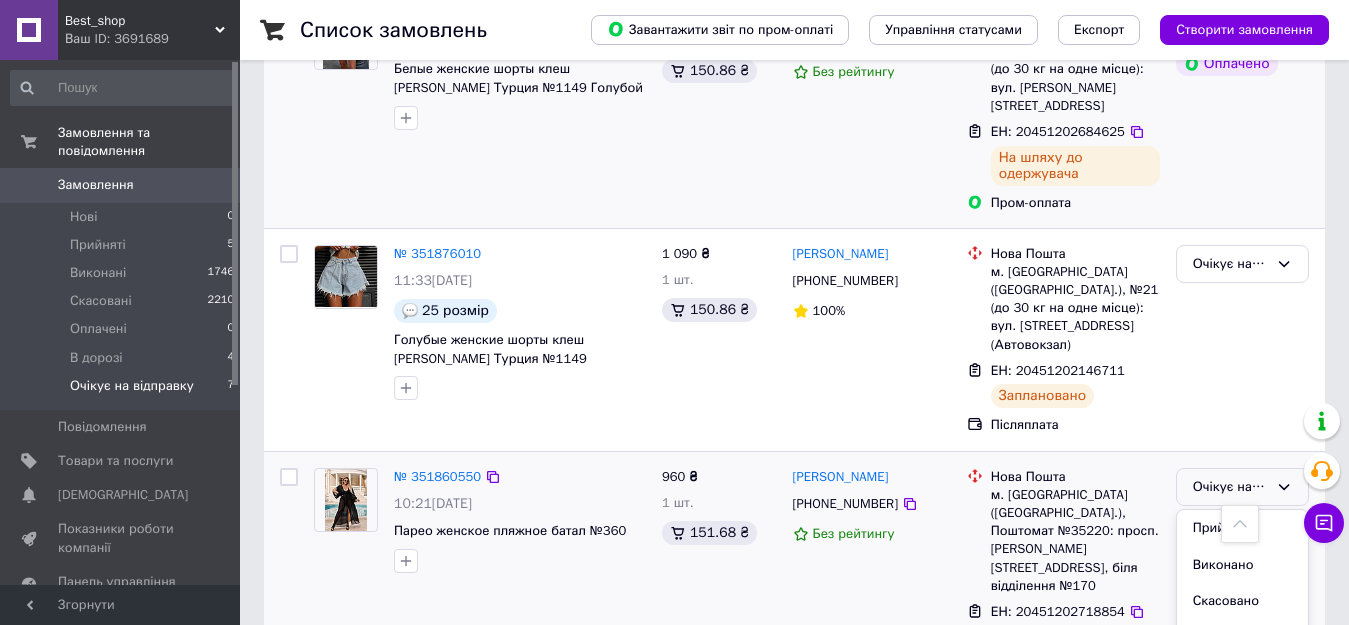 click on "В дорозі" at bounding box center (1242, 675) 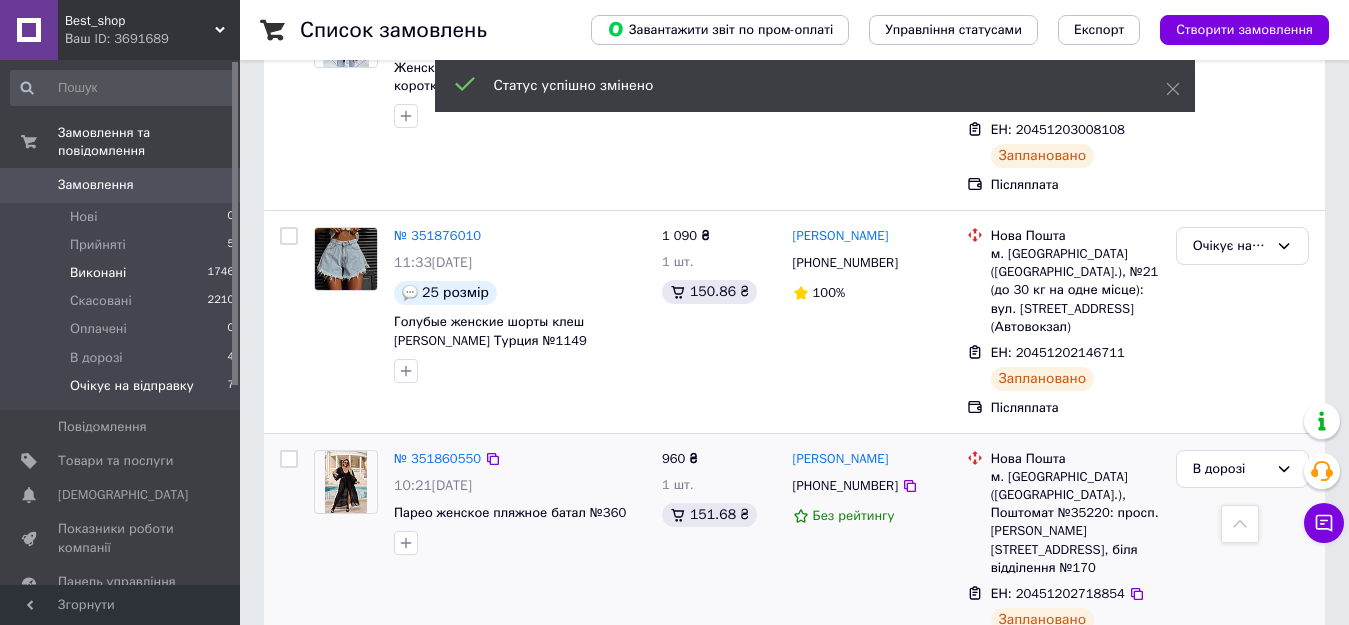 scroll, scrollTop: 921, scrollLeft: 0, axis: vertical 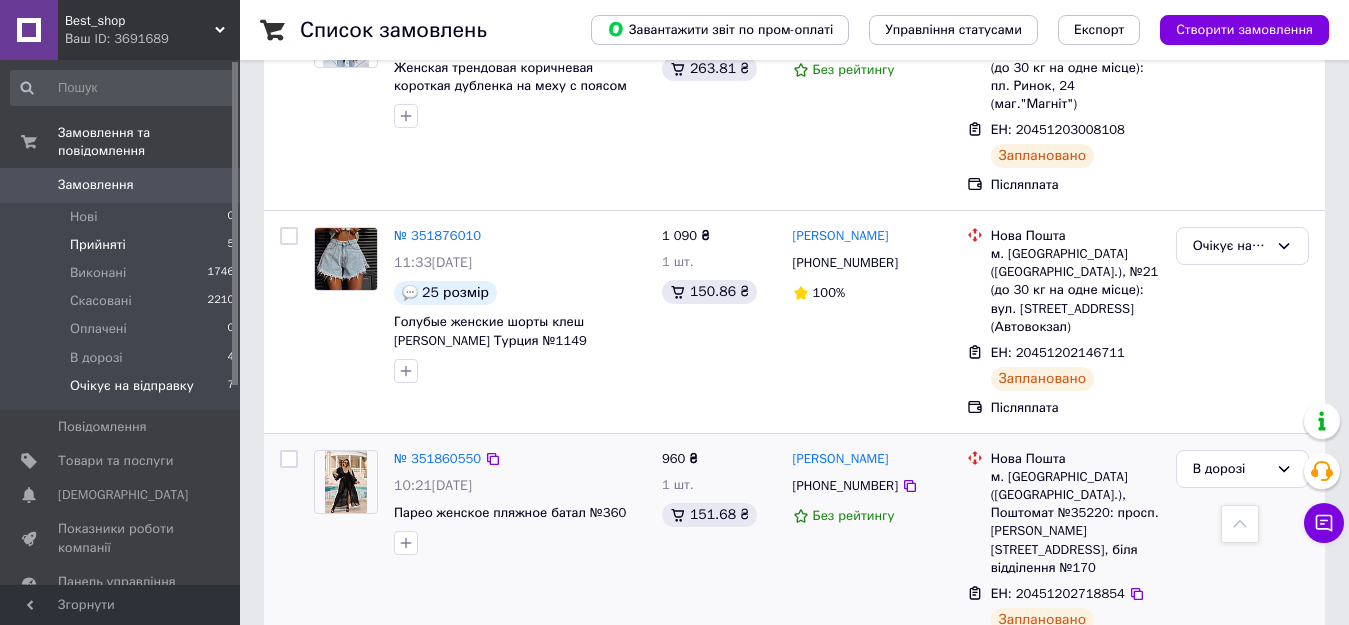 click on "Прийняті 5" at bounding box center [123, 245] 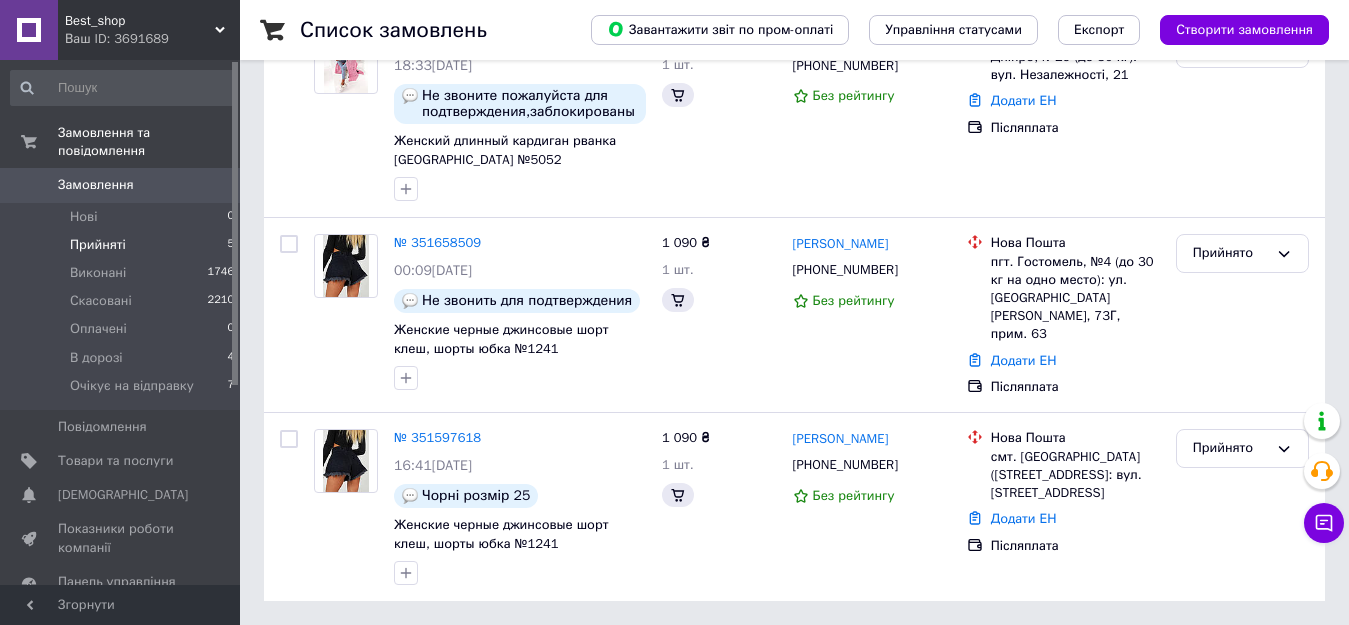 scroll, scrollTop: 0, scrollLeft: 0, axis: both 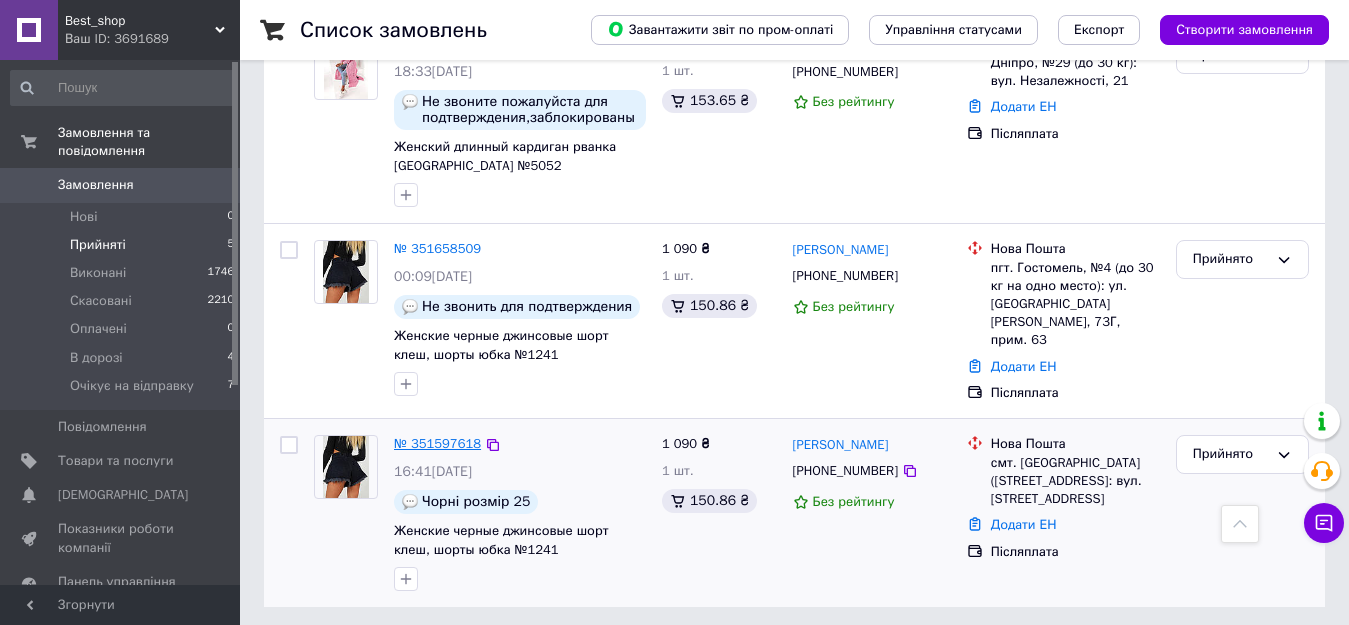 click on "№ 351597618" at bounding box center [437, 443] 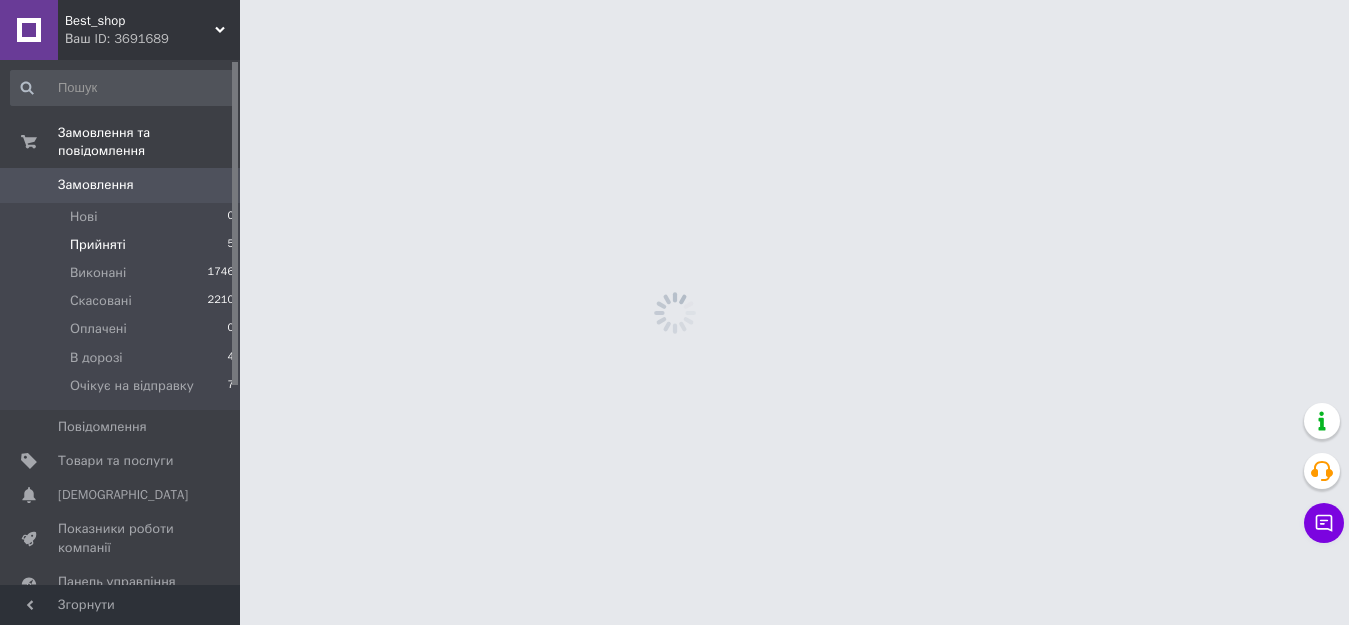 scroll, scrollTop: 0, scrollLeft: 0, axis: both 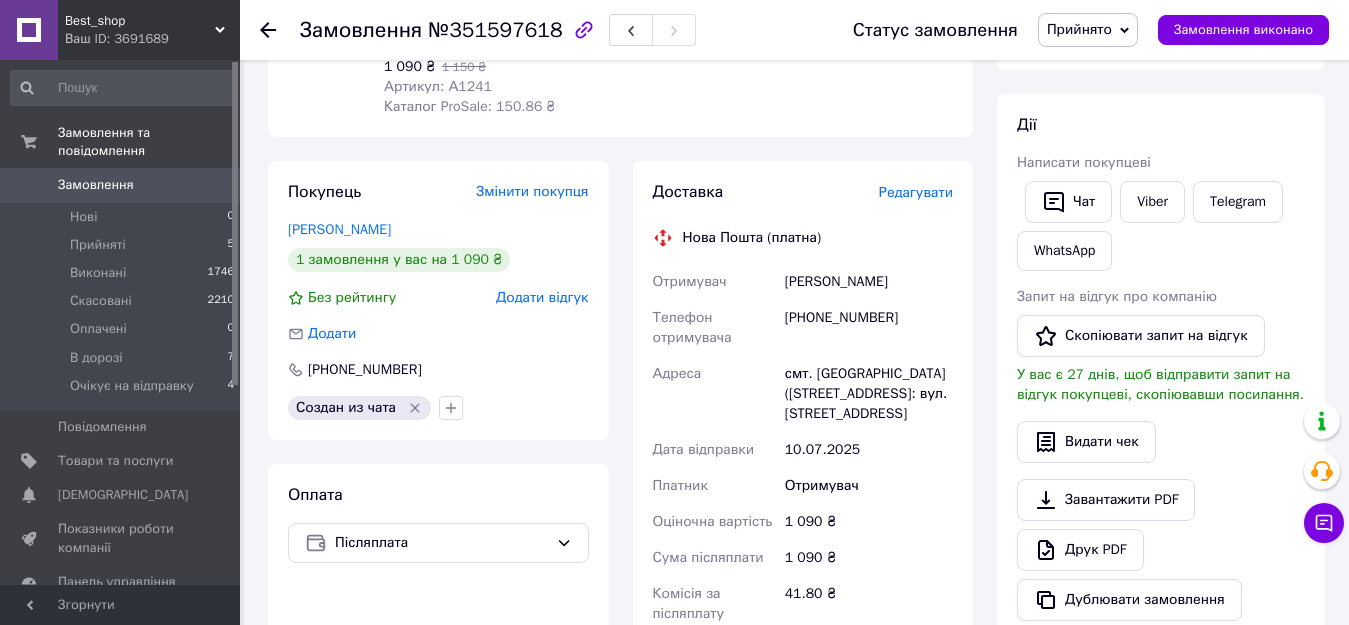 click on "Редагувати" at bounding box center [916, 192] 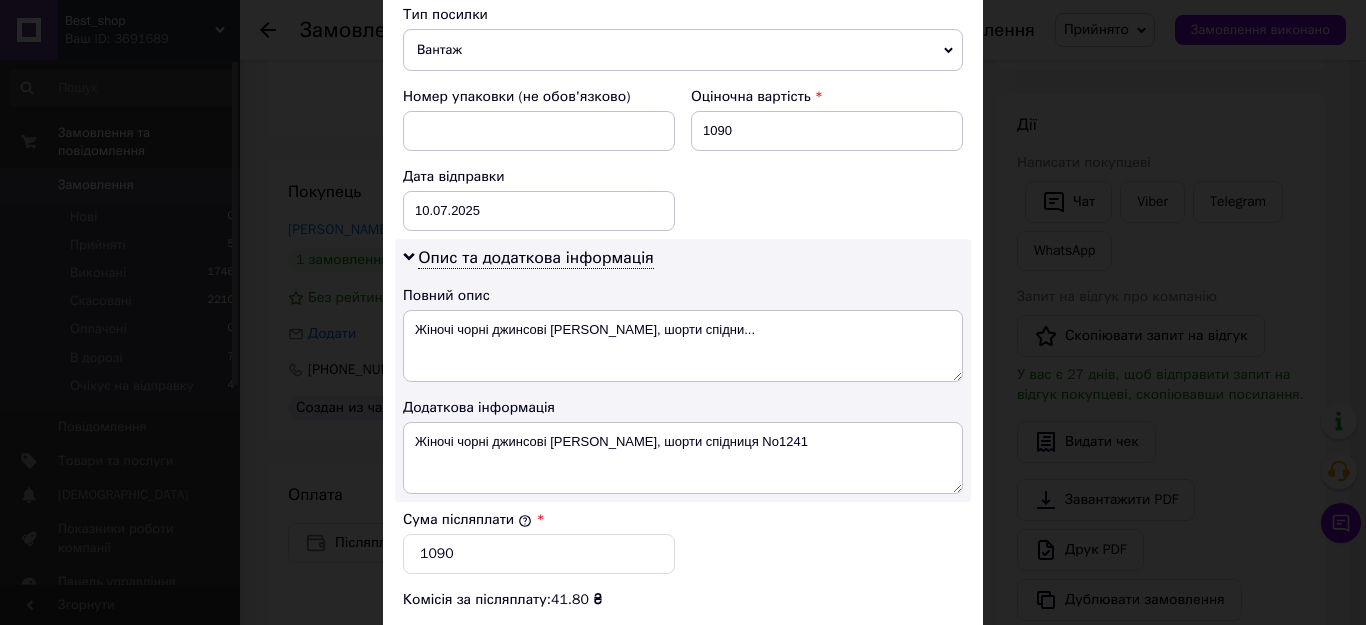 scroll, scrollTop: 946, scrollLeft: 0, axis: vertical 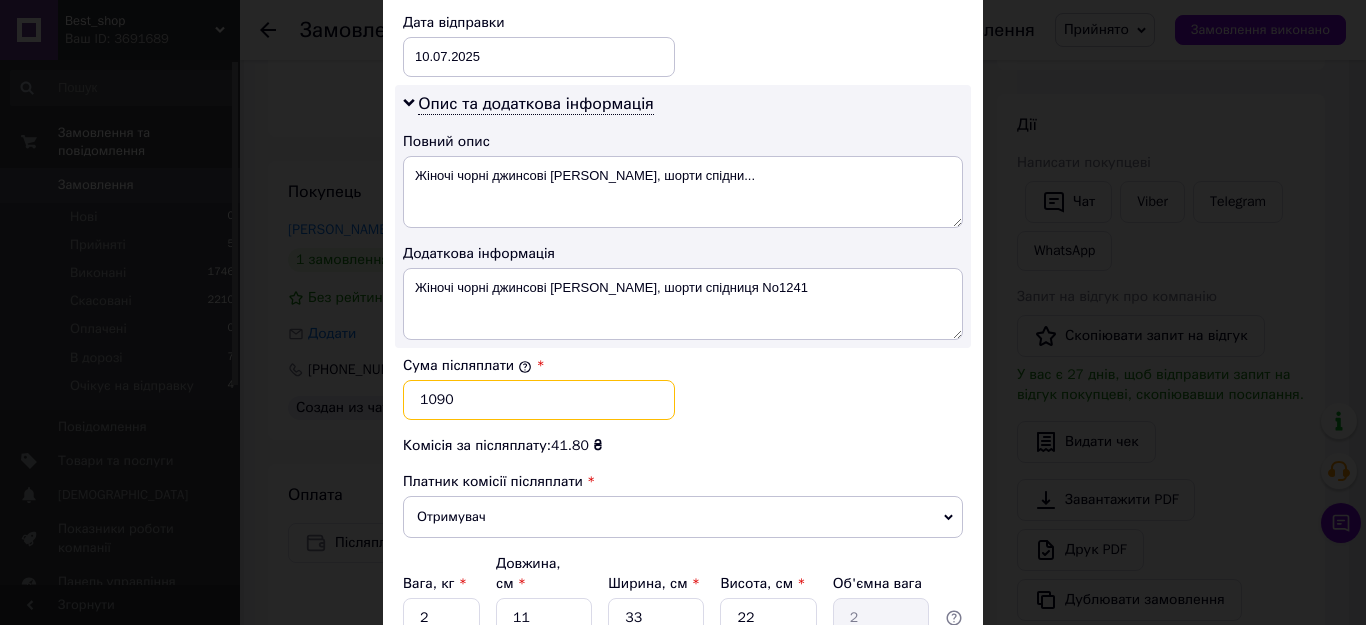 drag, startPoint x: 455, startPoint y: 400, endPoint x: 385, endPoint y: 395, distance: 70.178345 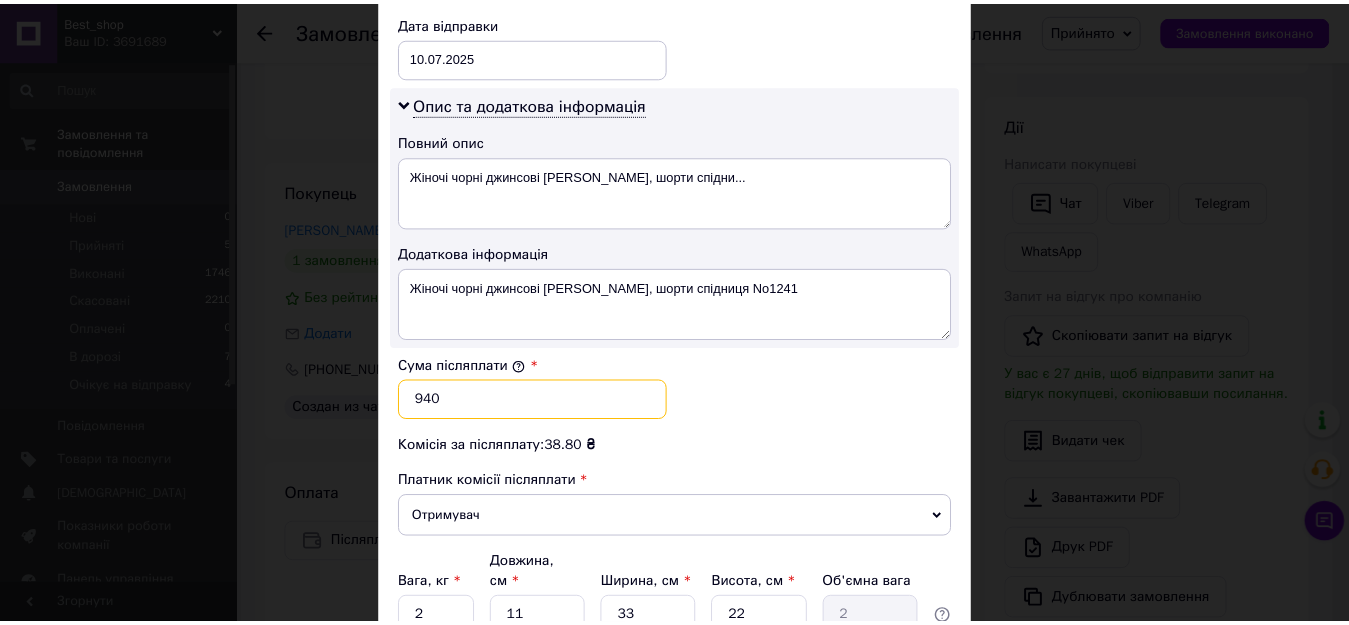 scroll, scrollTop: 1125, scrollLeft: 0, axis: vertical 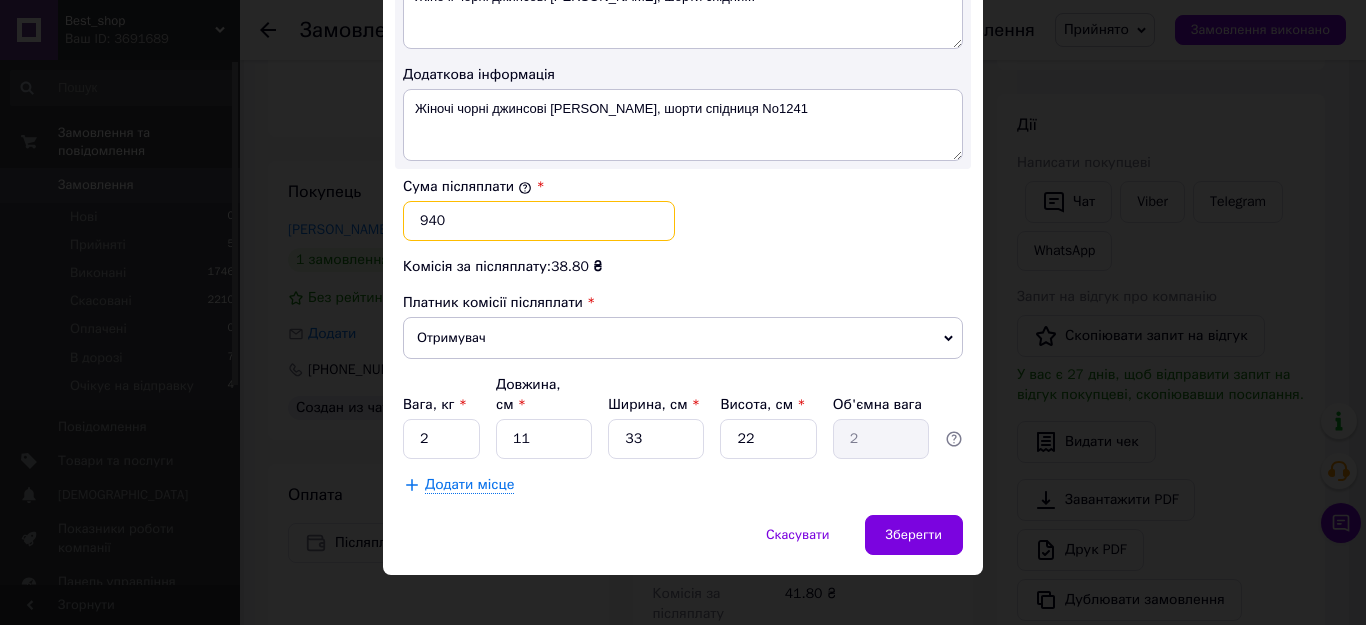 type on "940" 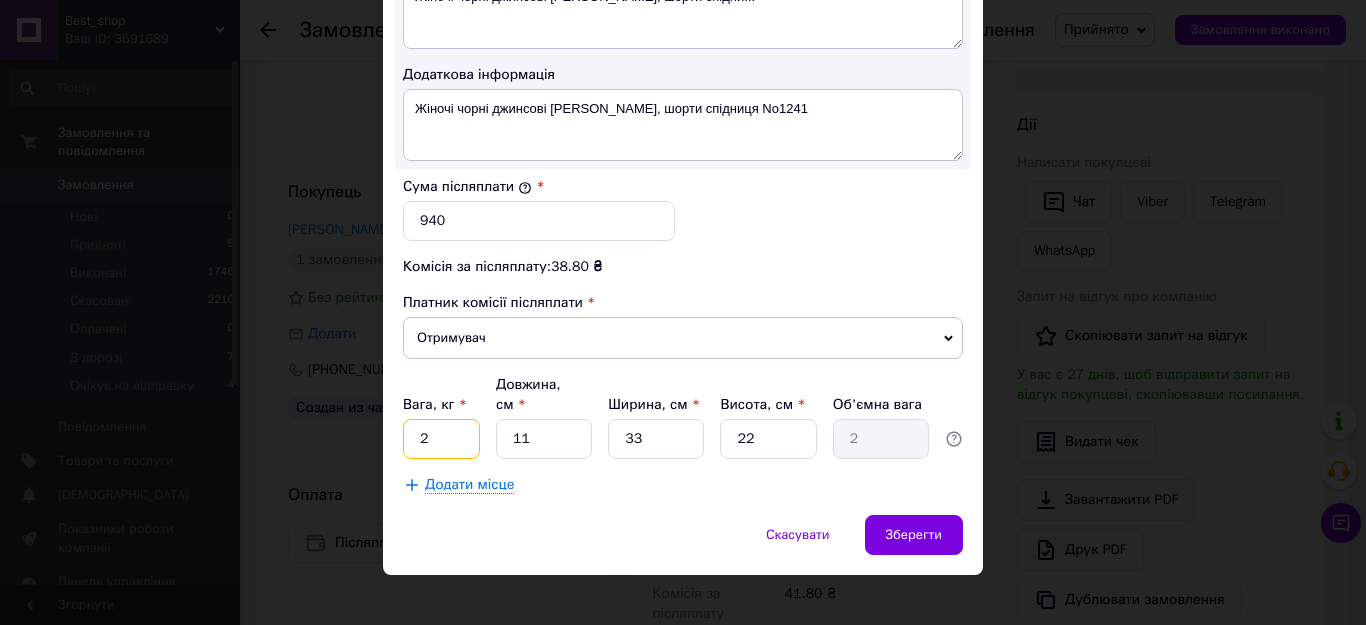 click on "2" at bounding box center [441, 439] 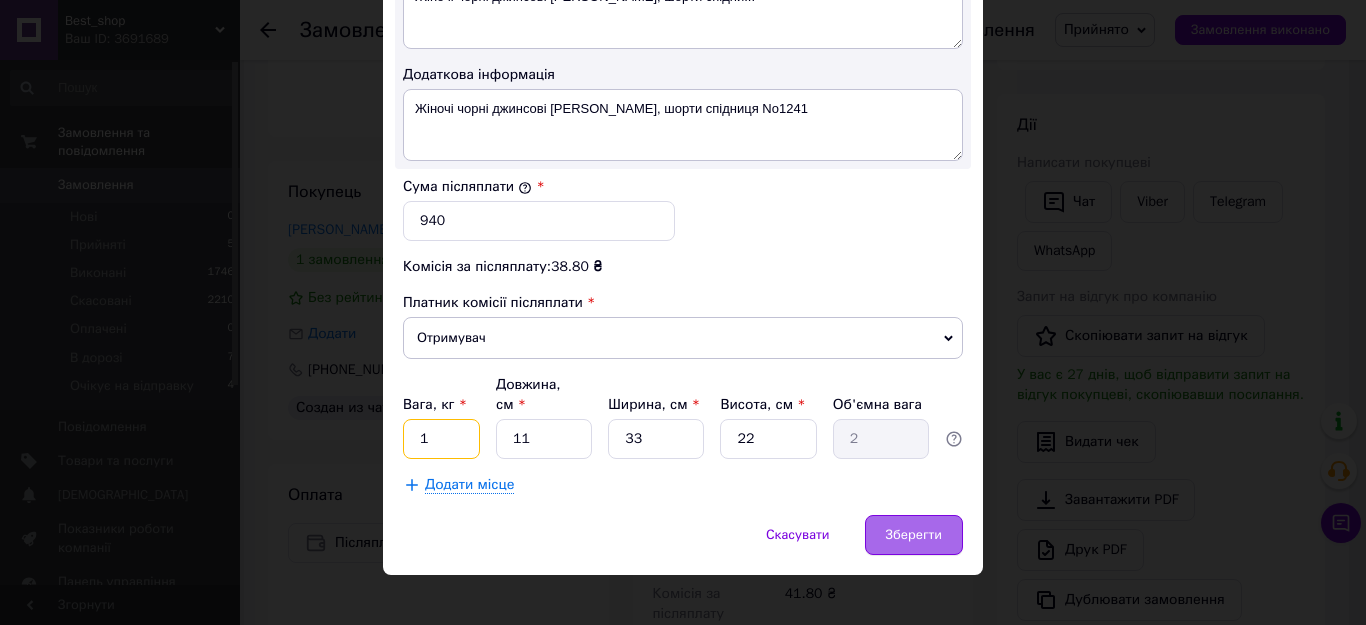 type on "1" 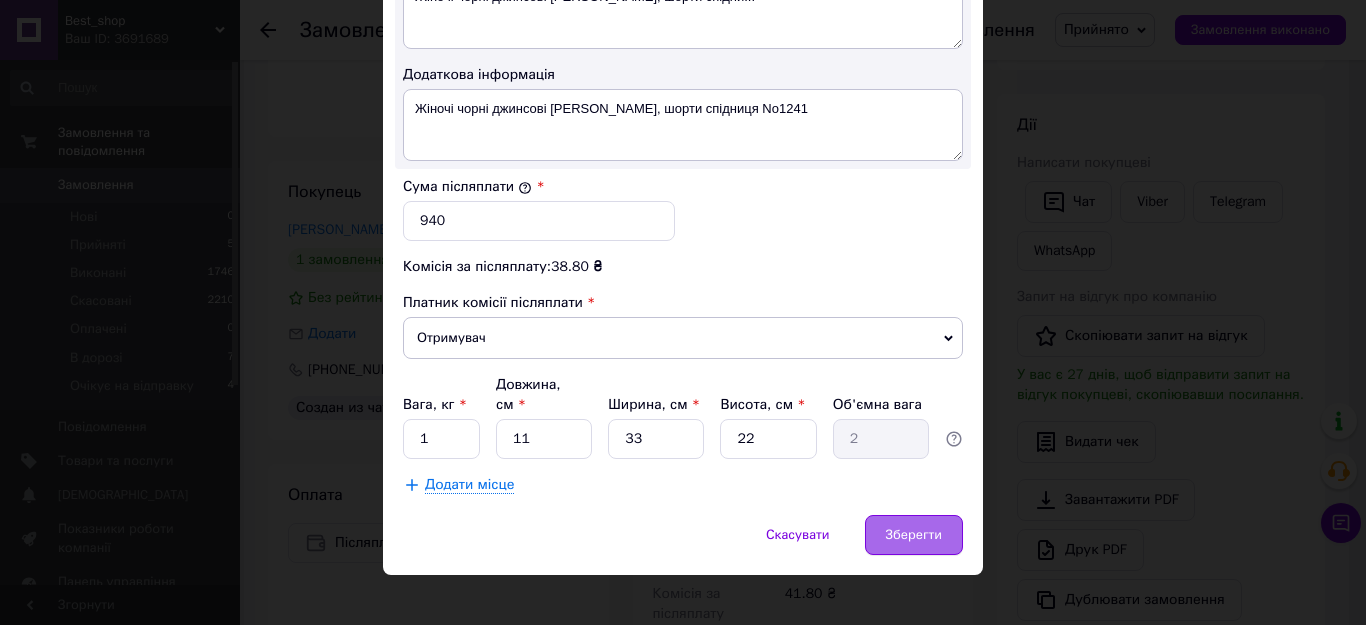 click on "Зберегти" at bounding box center (914, 535) 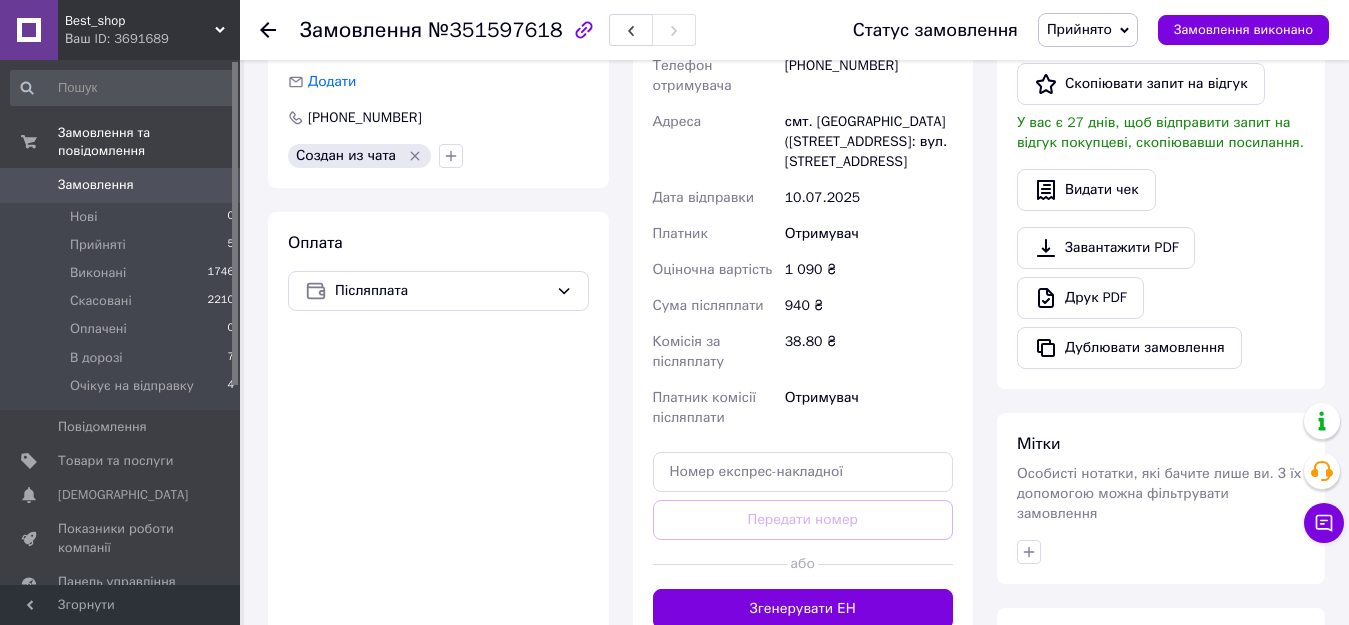 scroll, scrollTop: 656, scrollLeft: 0, axis: vertical 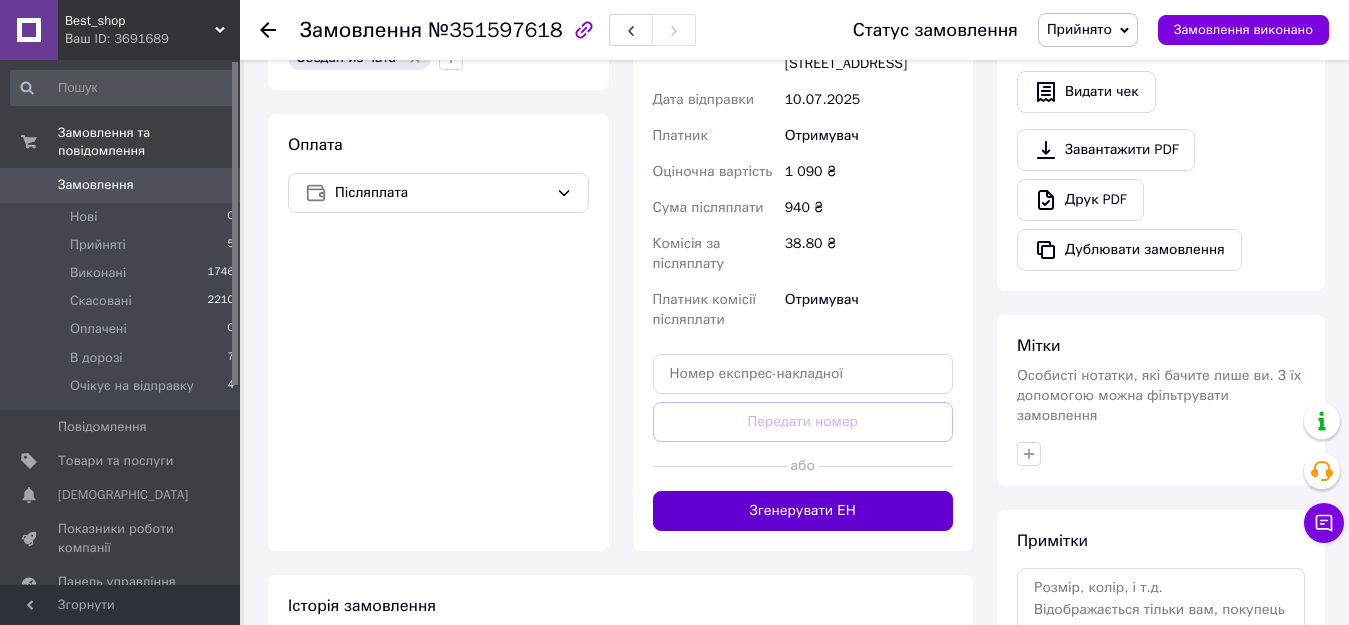 click on "Згенерувати ЕН" at bounding box center [803, 511] 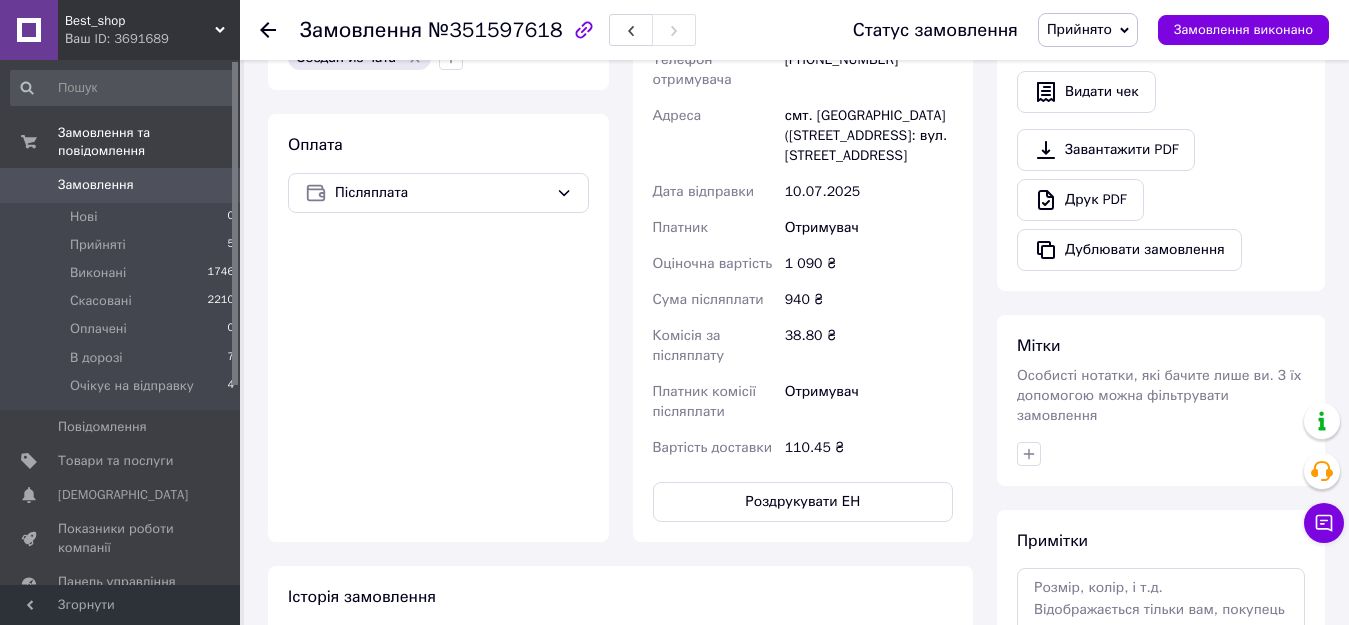 click on "Прийнято" at bounding box center (1088, 30) 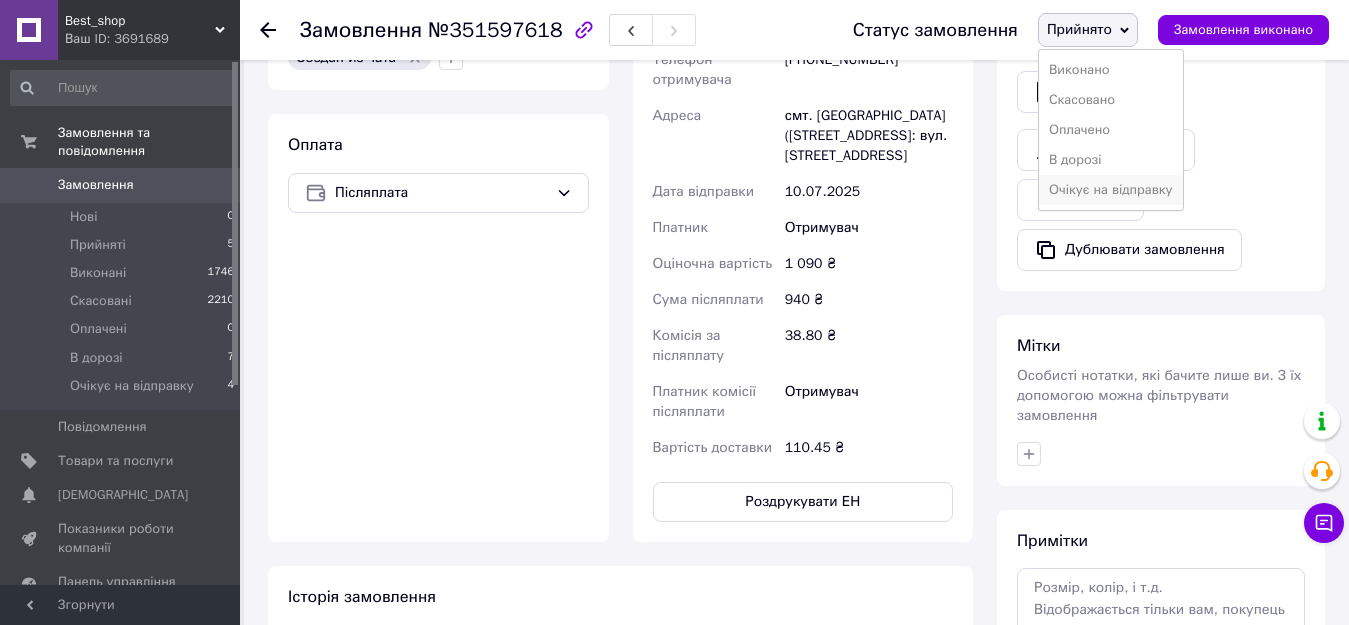 click on "Очікує на відправку" at bounding box center [1111, 190] 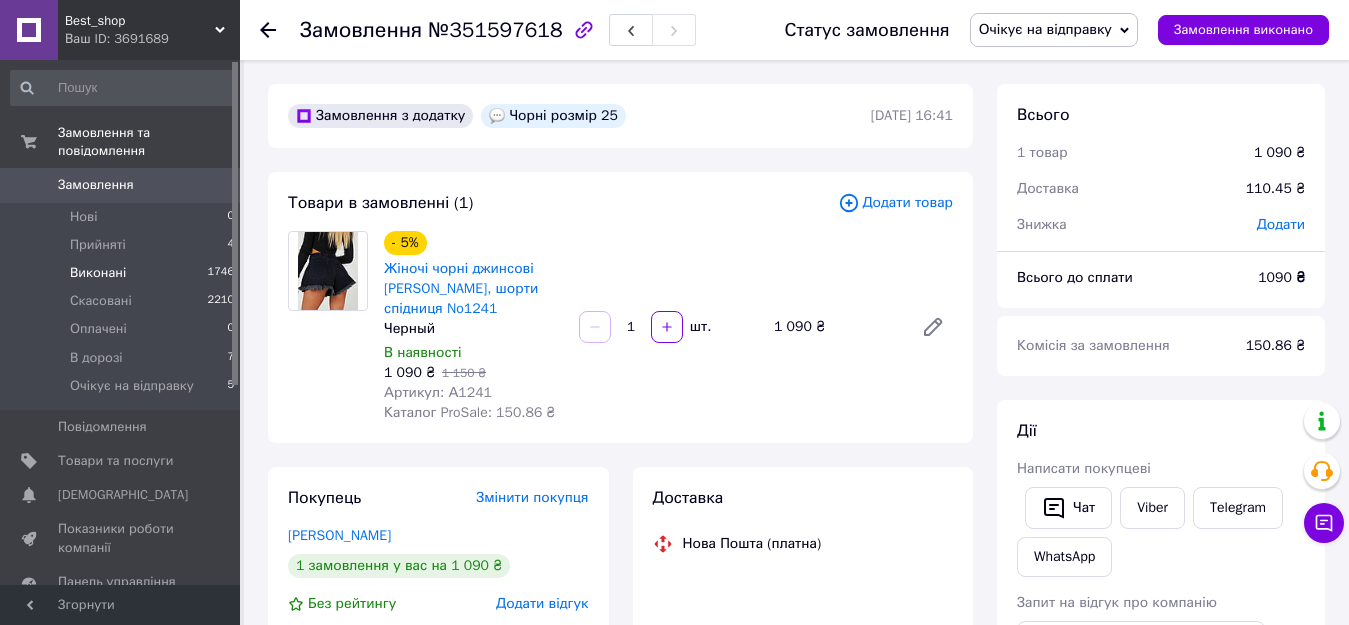 scroll, scrollTop: 656, scrollLeft: 0, axis: vertical 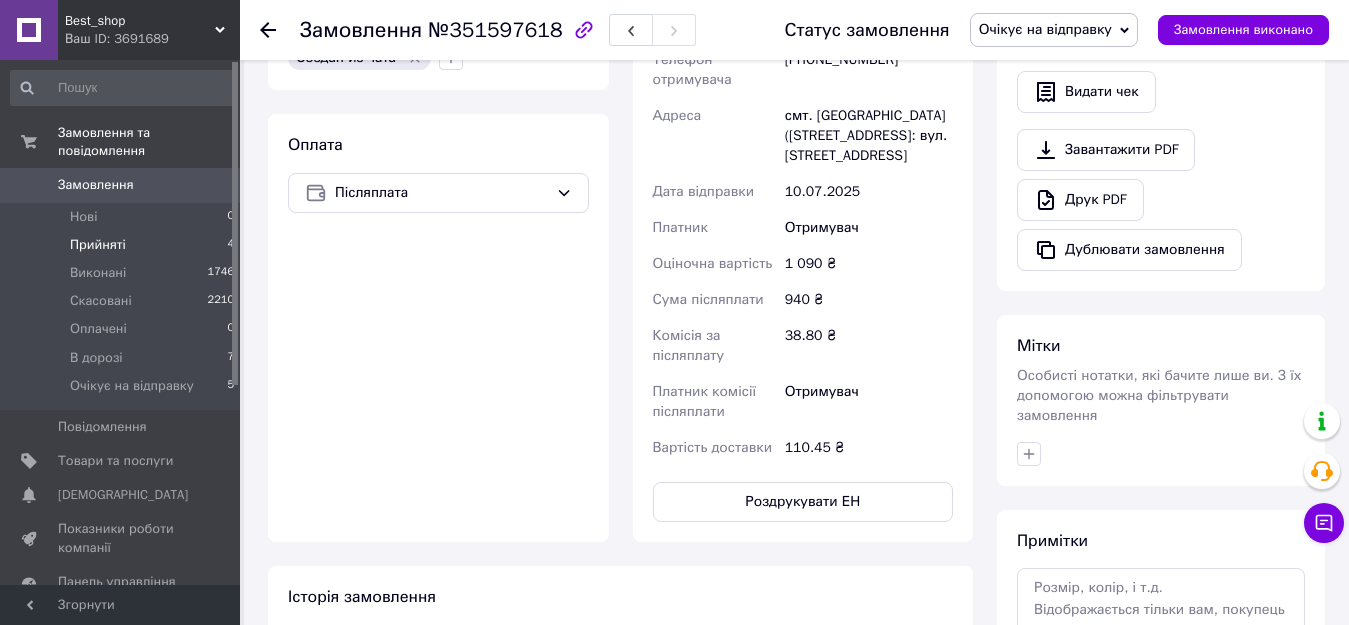 click on "Прийняті 4" at bounding box center [123, 245] 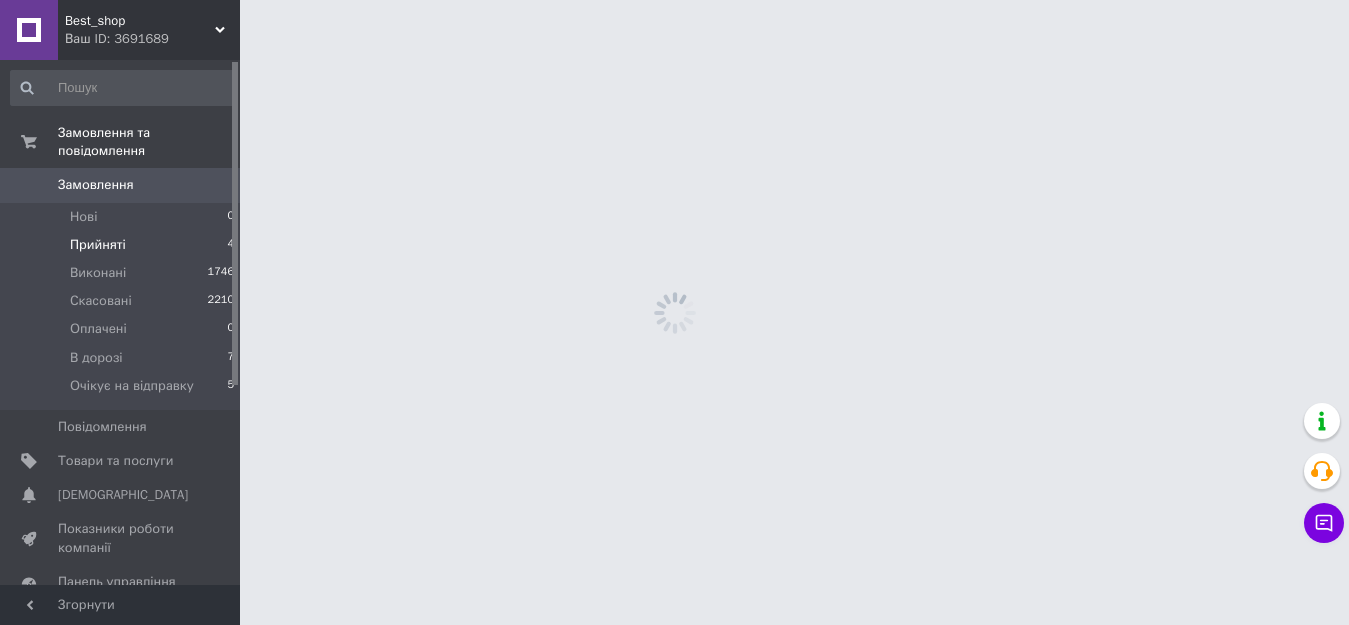 scroll, scrollTop: 0, scrollLeft: 0, axis: both 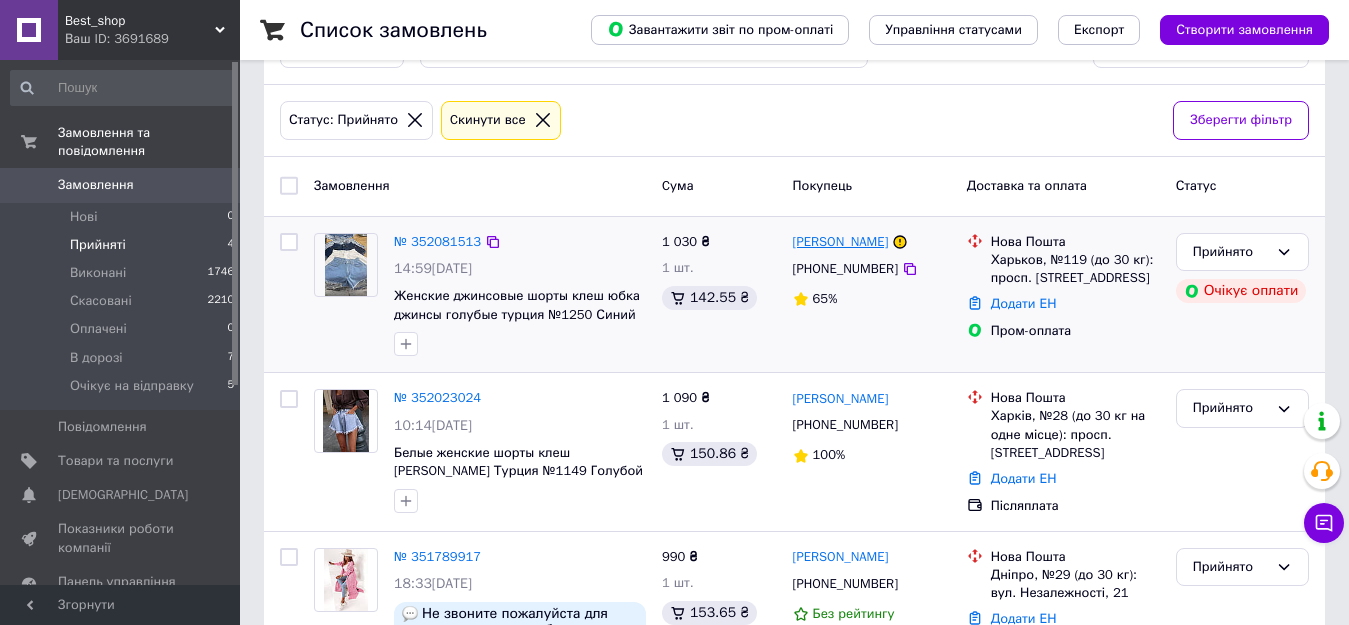 click on "[PERSON_NAME]" at bounding box center [841, 242] 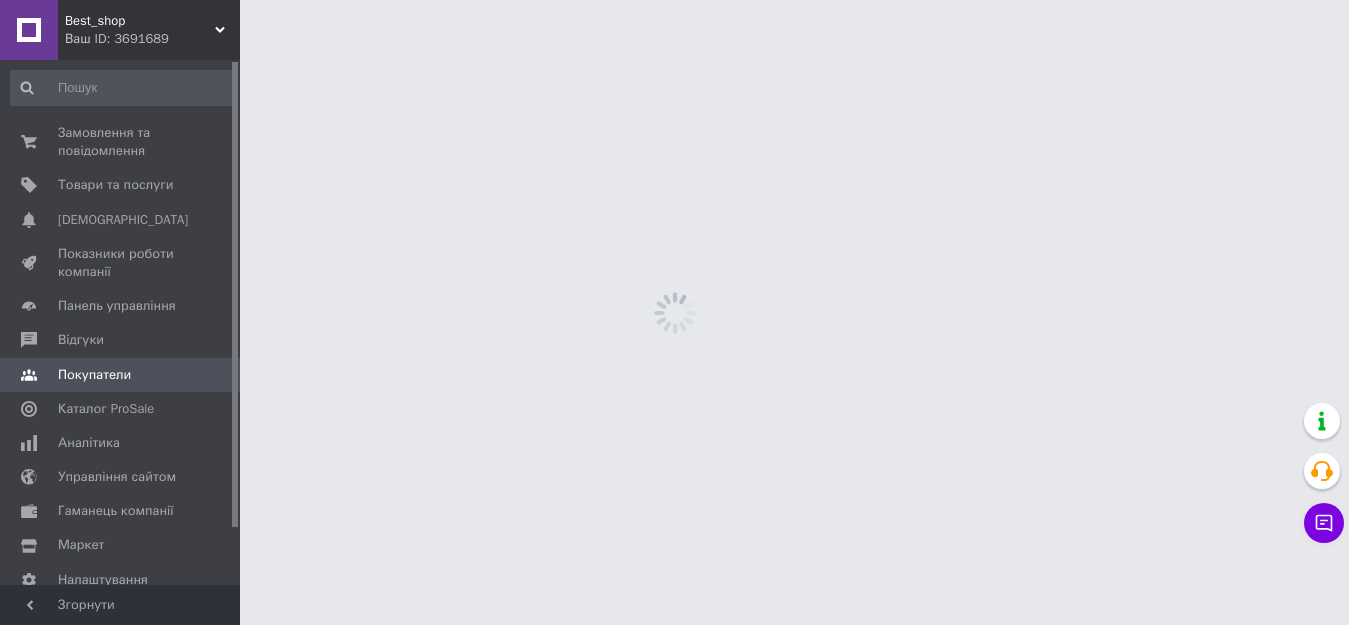 scroll, scrollTop: 0, scrollLeft: 0, axis: both 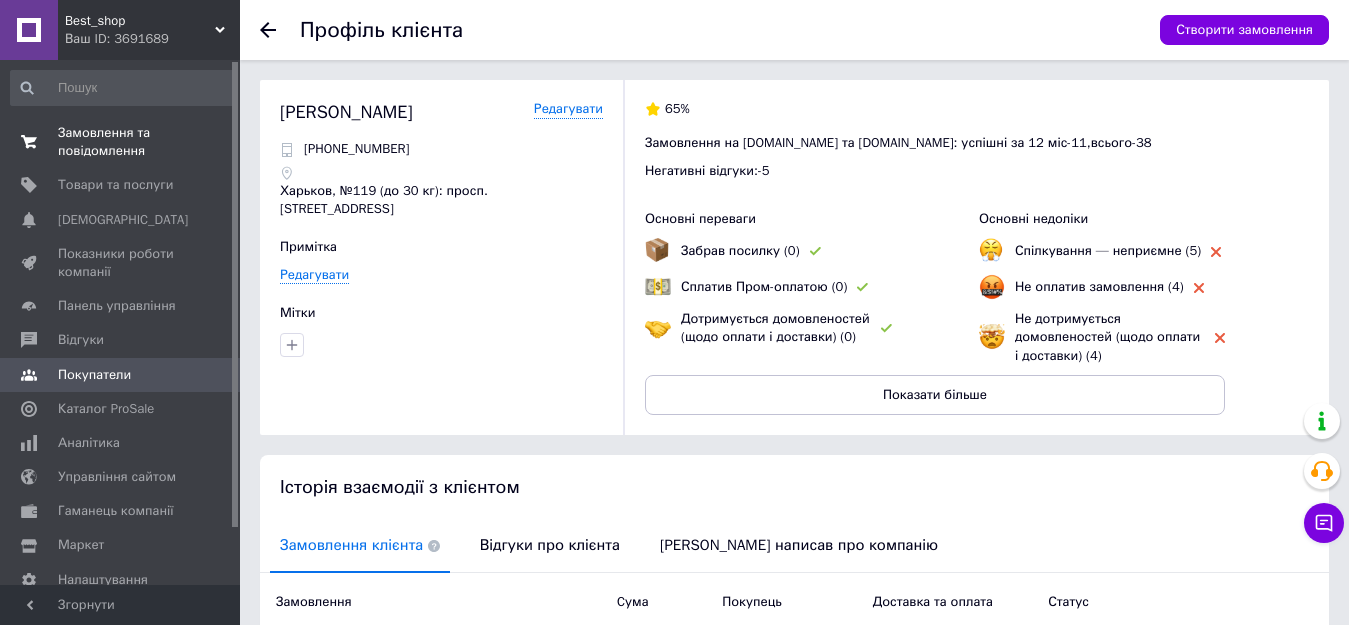 click on "Замовлення та повідомлення 0 0" at bounding box center [123, 142] 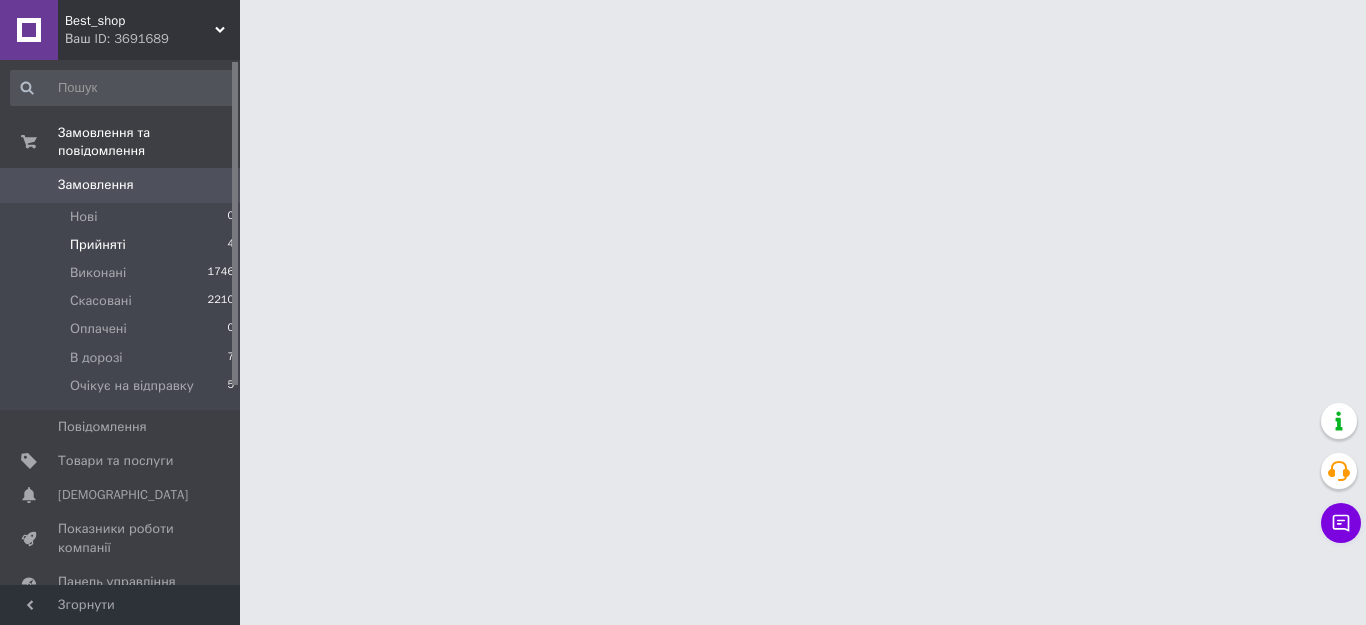 click on "Прийняті 4" at bounding box center [123, 245] 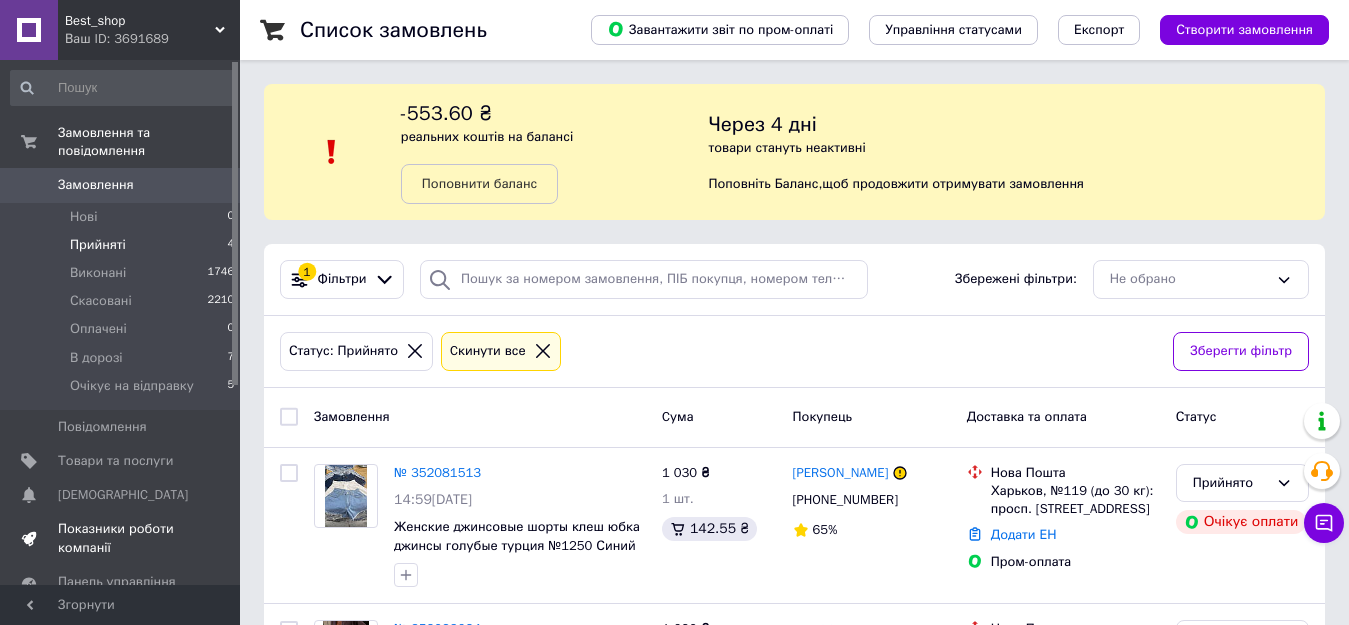 click on "Показники роботи компанії" at bounding box center (121, 538) 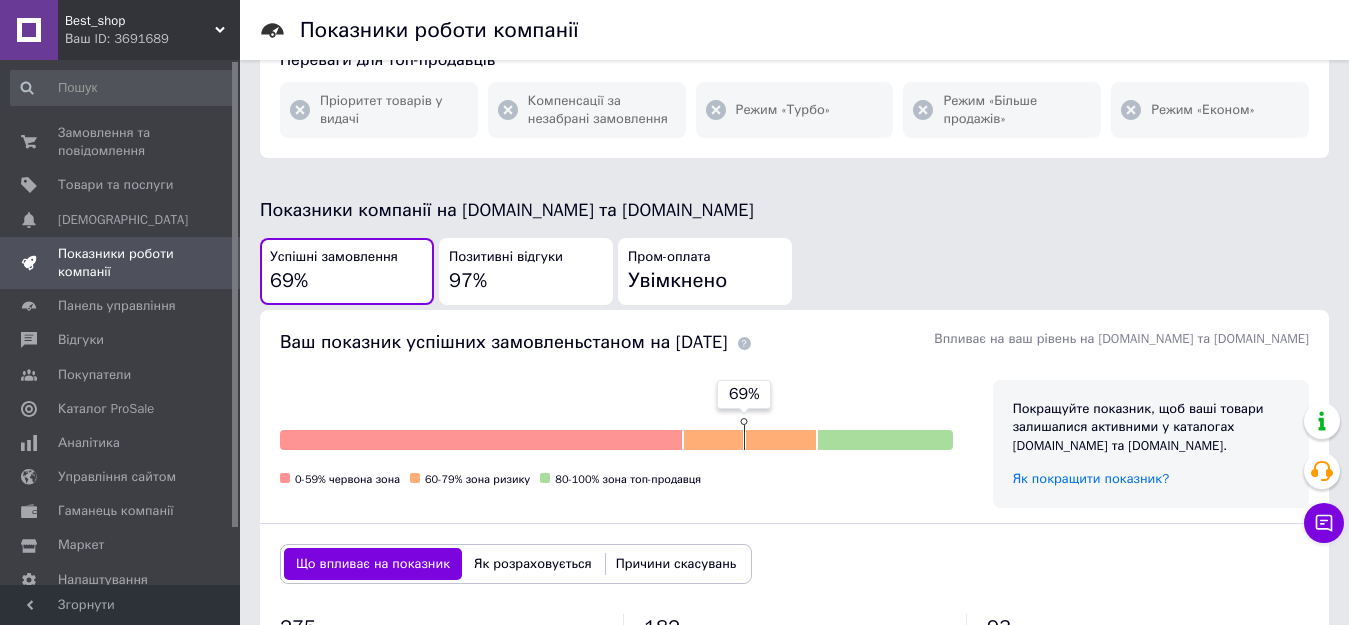 scroll, scrollTop: 588, scrollLeft: 0, axis: vertical 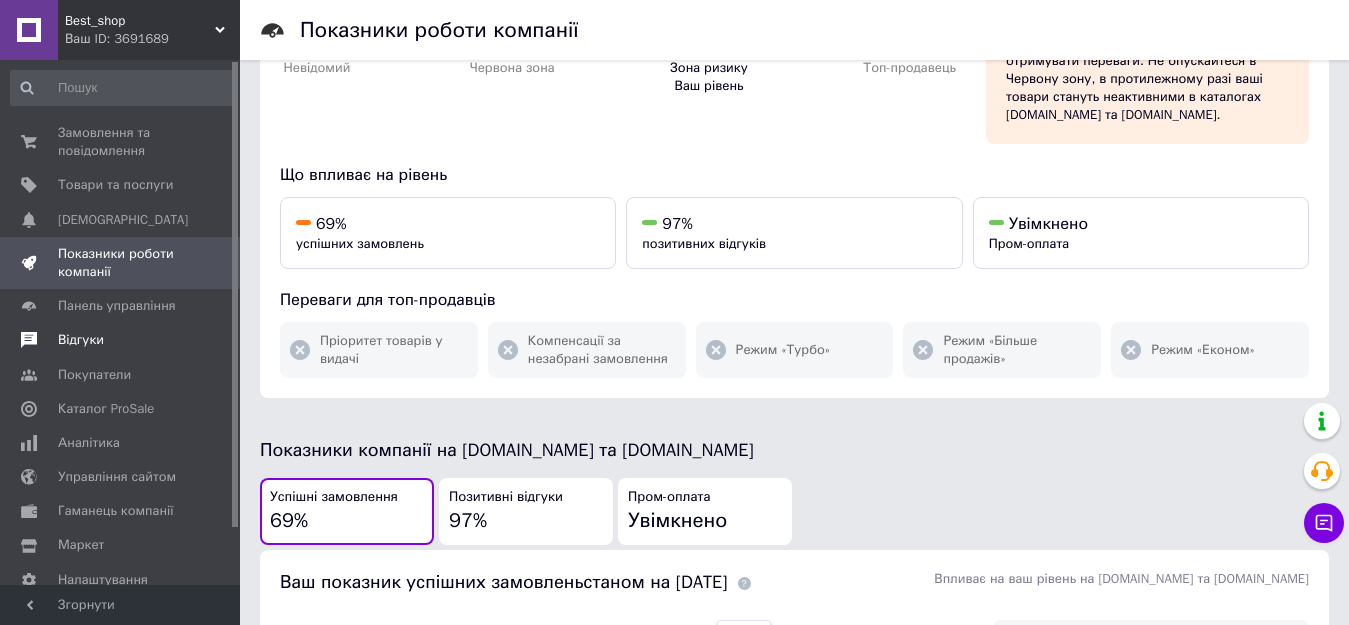 click on "Відгуки" at bounding box center (121, 340) 